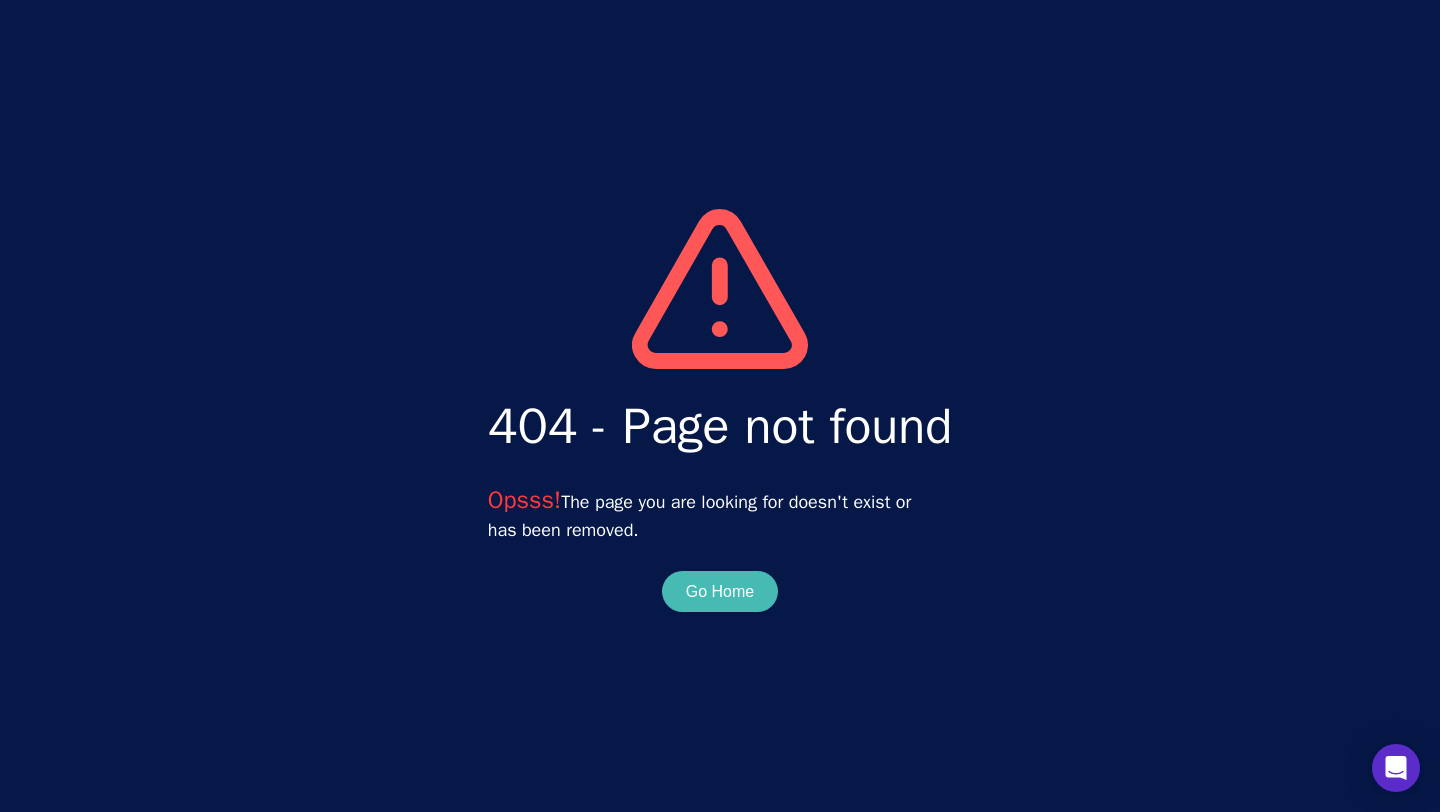 scroll, scrollTop: 0, scrollLeft: 0, axis: both 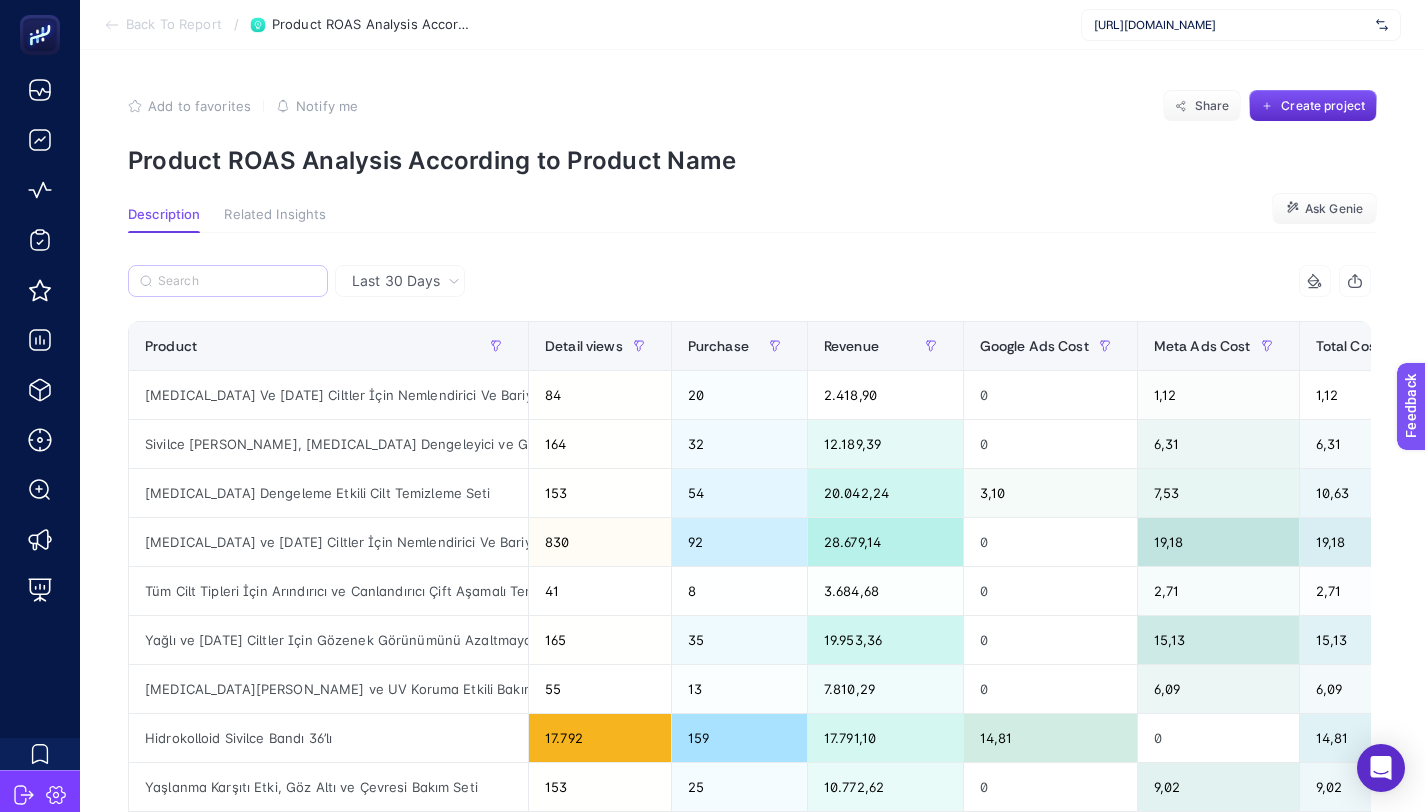 click at bounding box center [228, 281] 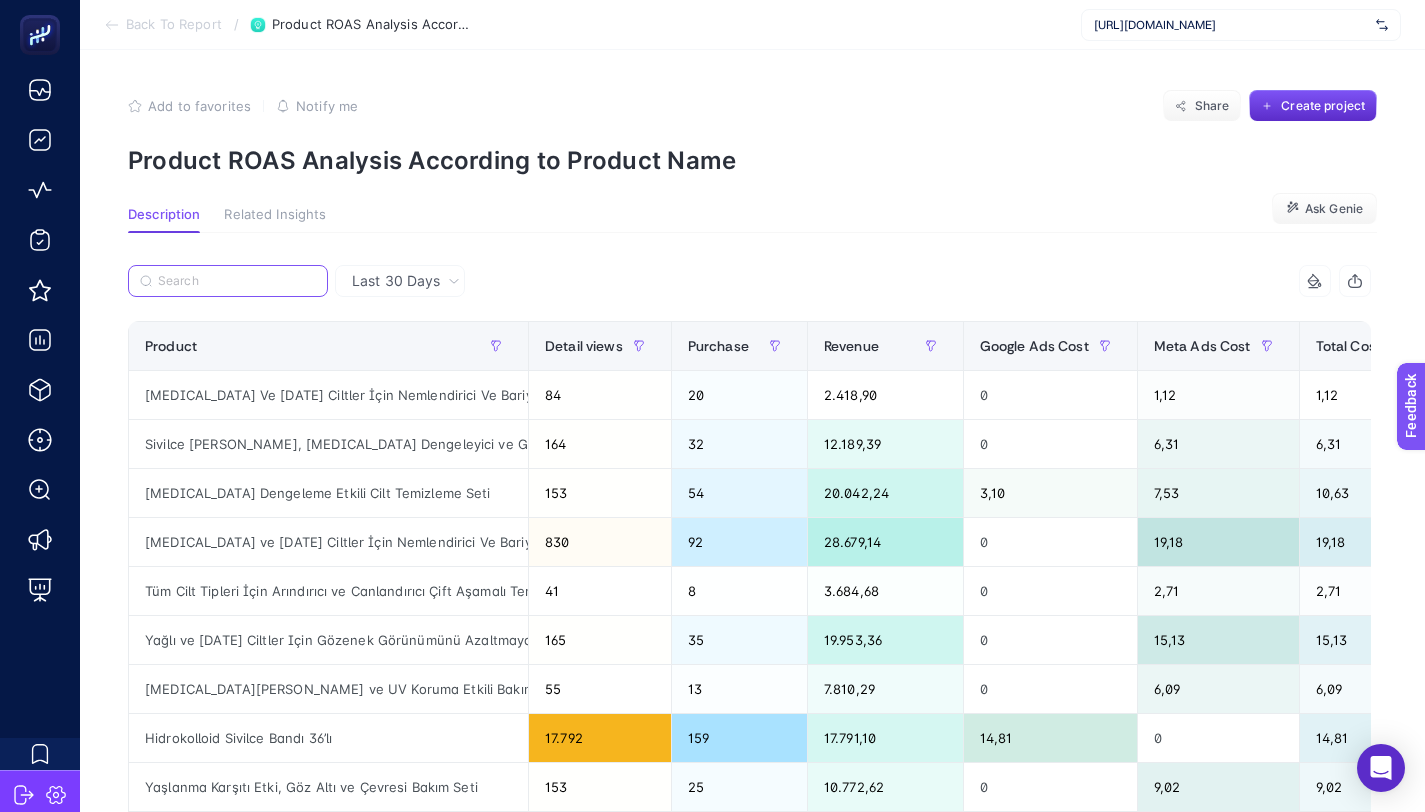 click at bounding box center [237, 281] 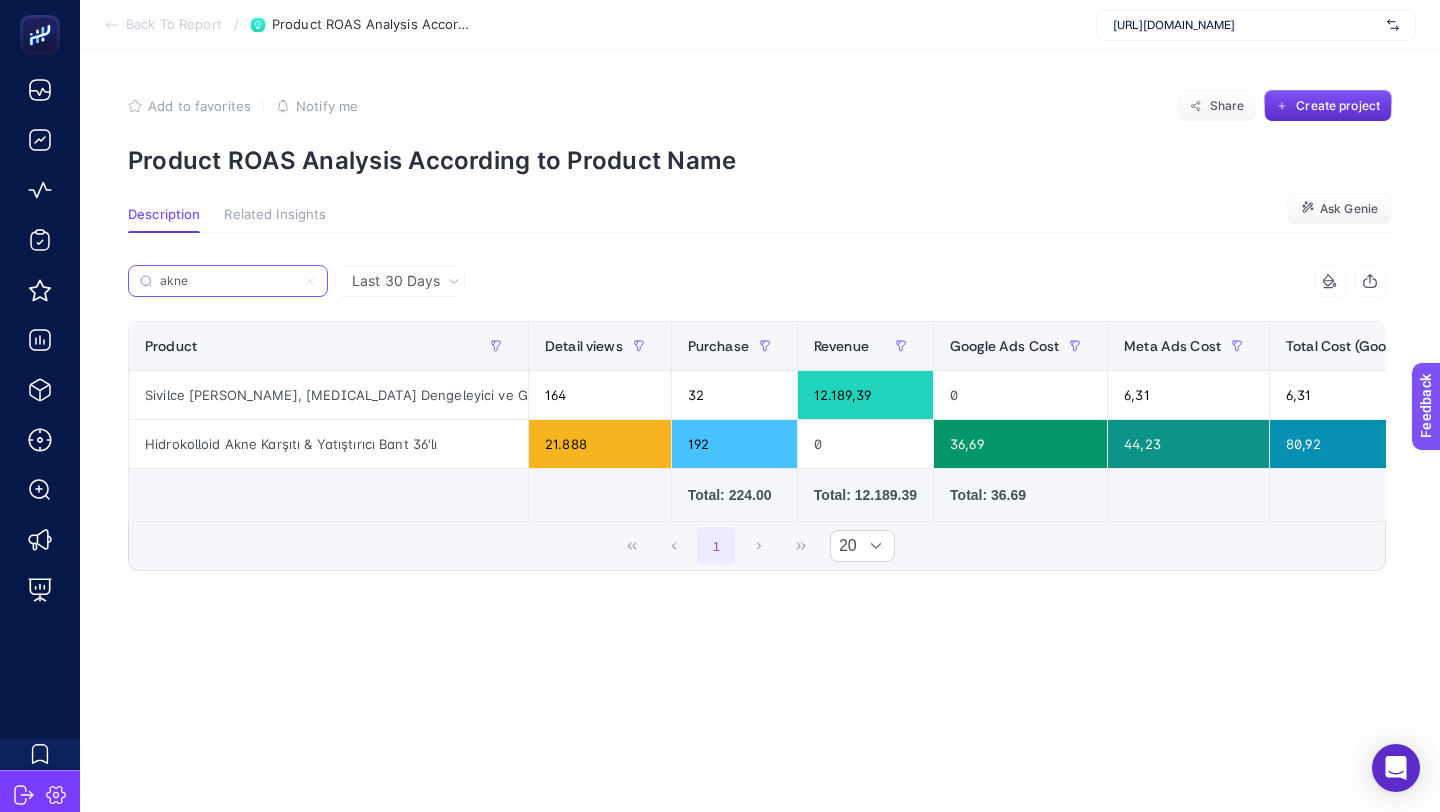 type on "akne" 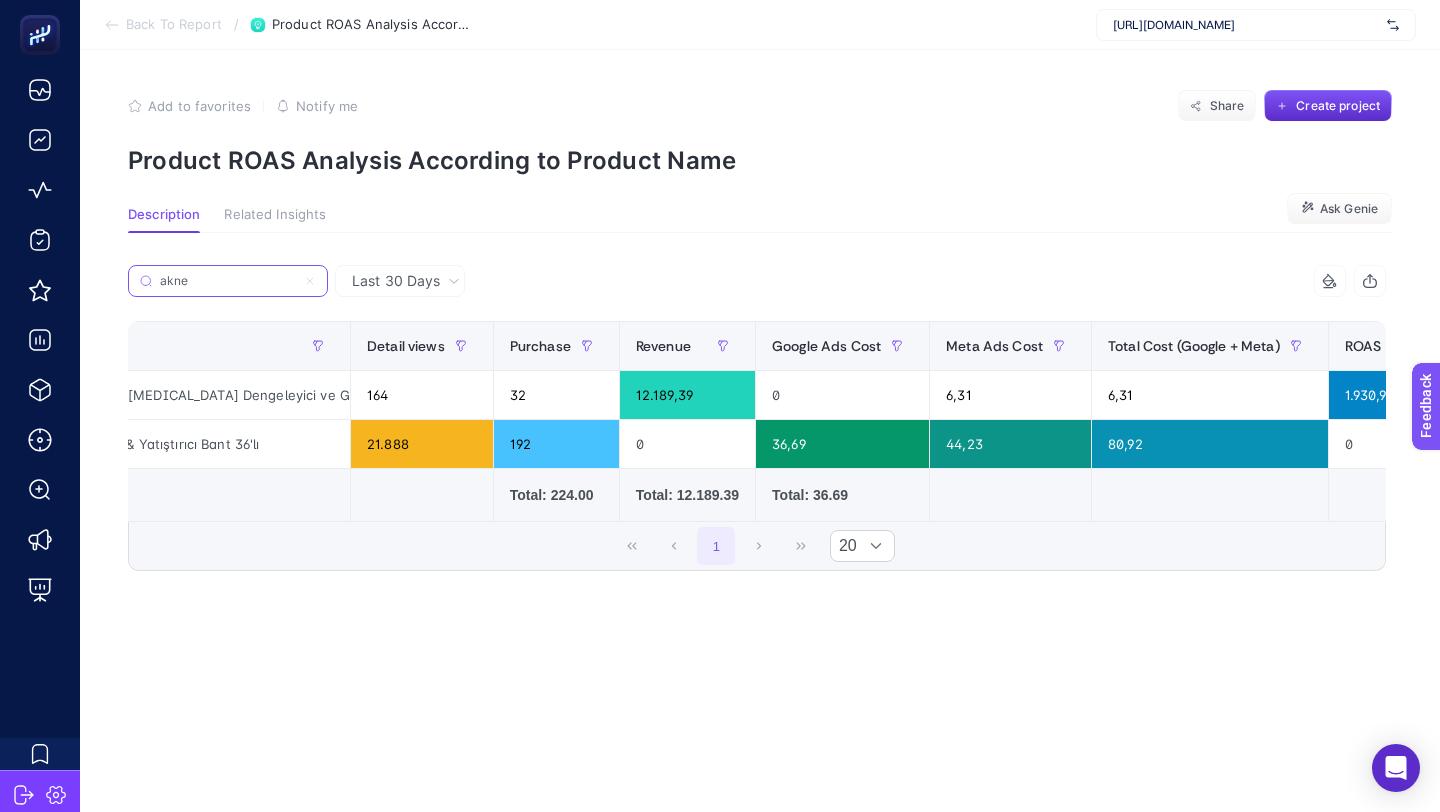 scroll, scrollTop: 0, scrollLeft: 177, axis: horizontal 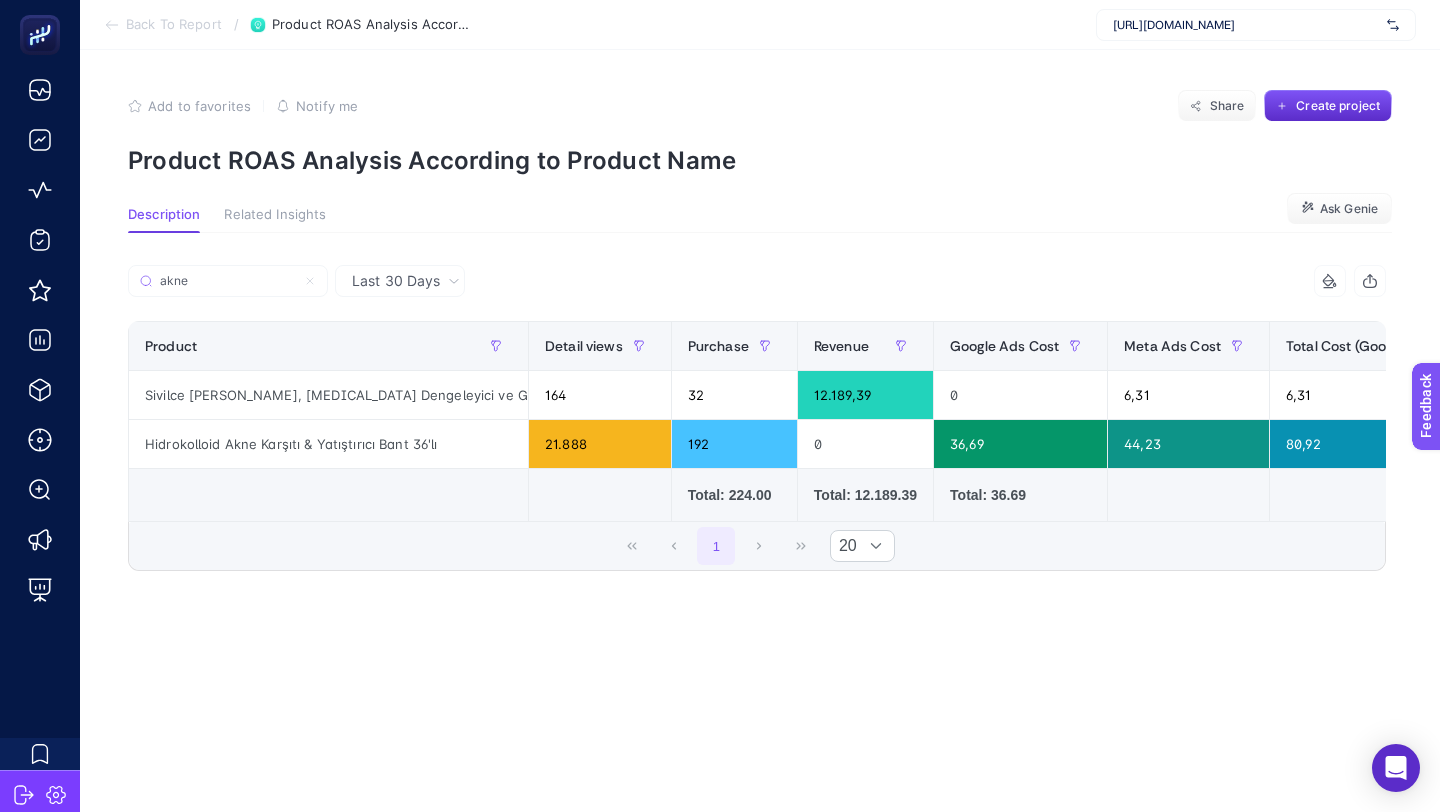click on "Last 30 Days" at bounding box center (396, 281) 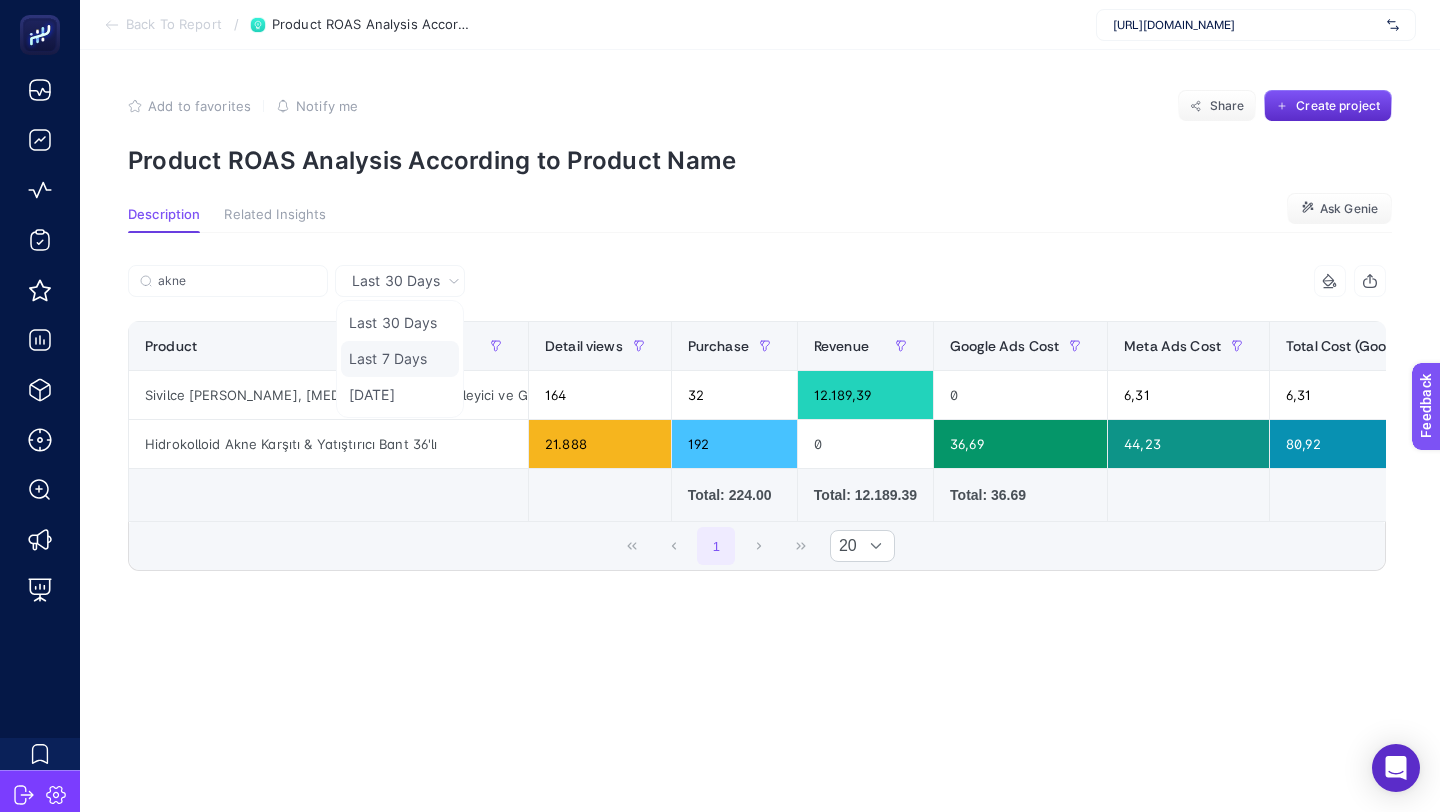 click on "Last 7 Days" 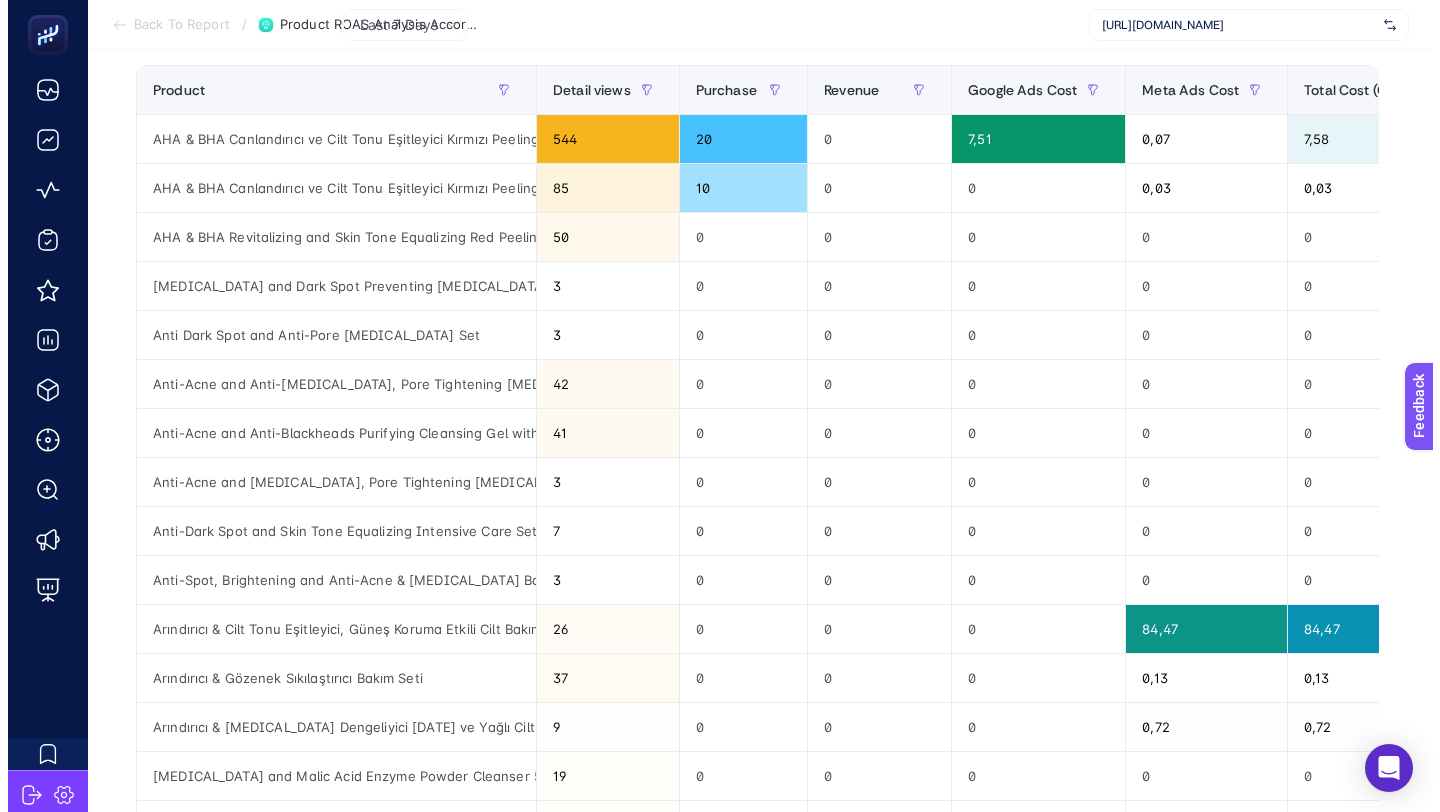 scroll, scrollTop: 0, scrollLeft: 0, axis: both 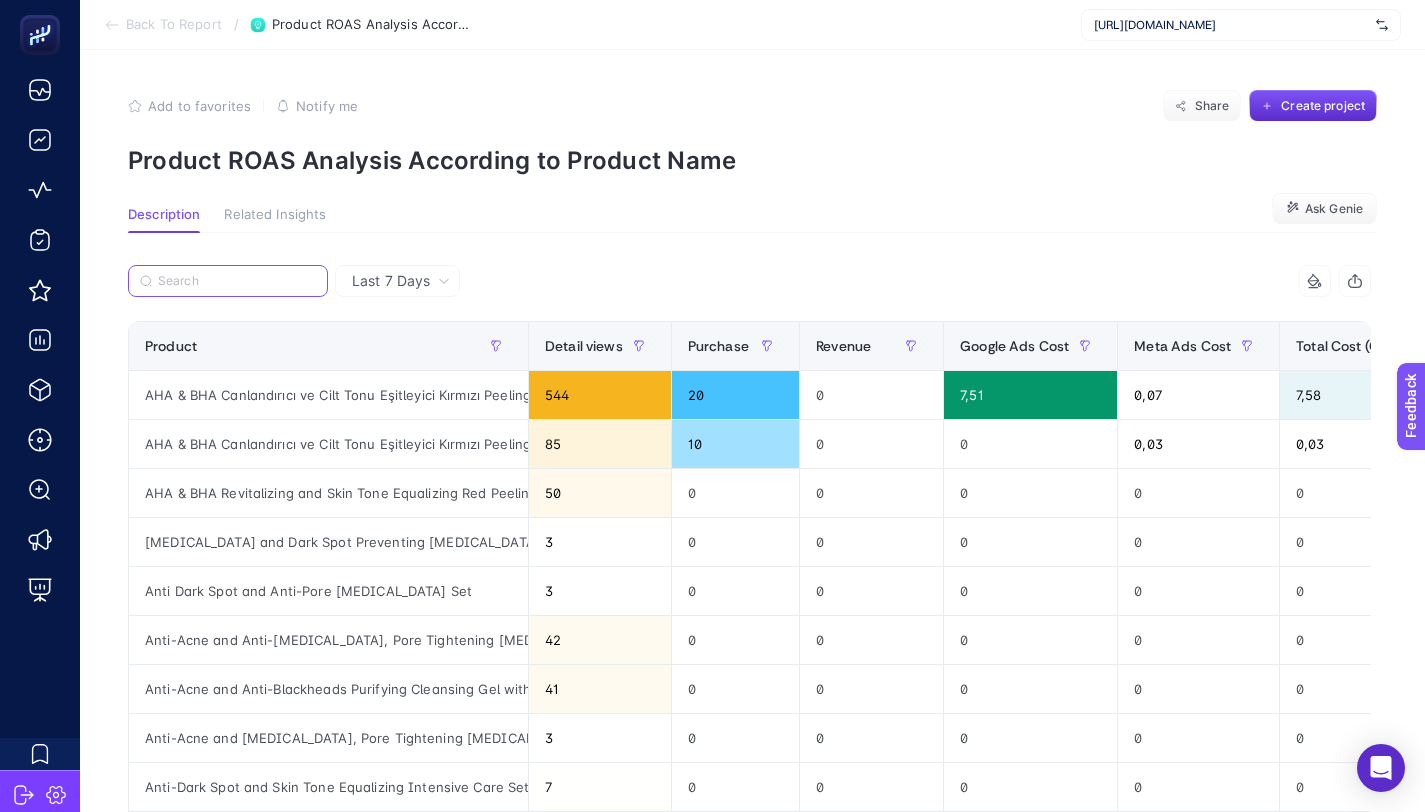 click at bounding box center (237, 281) 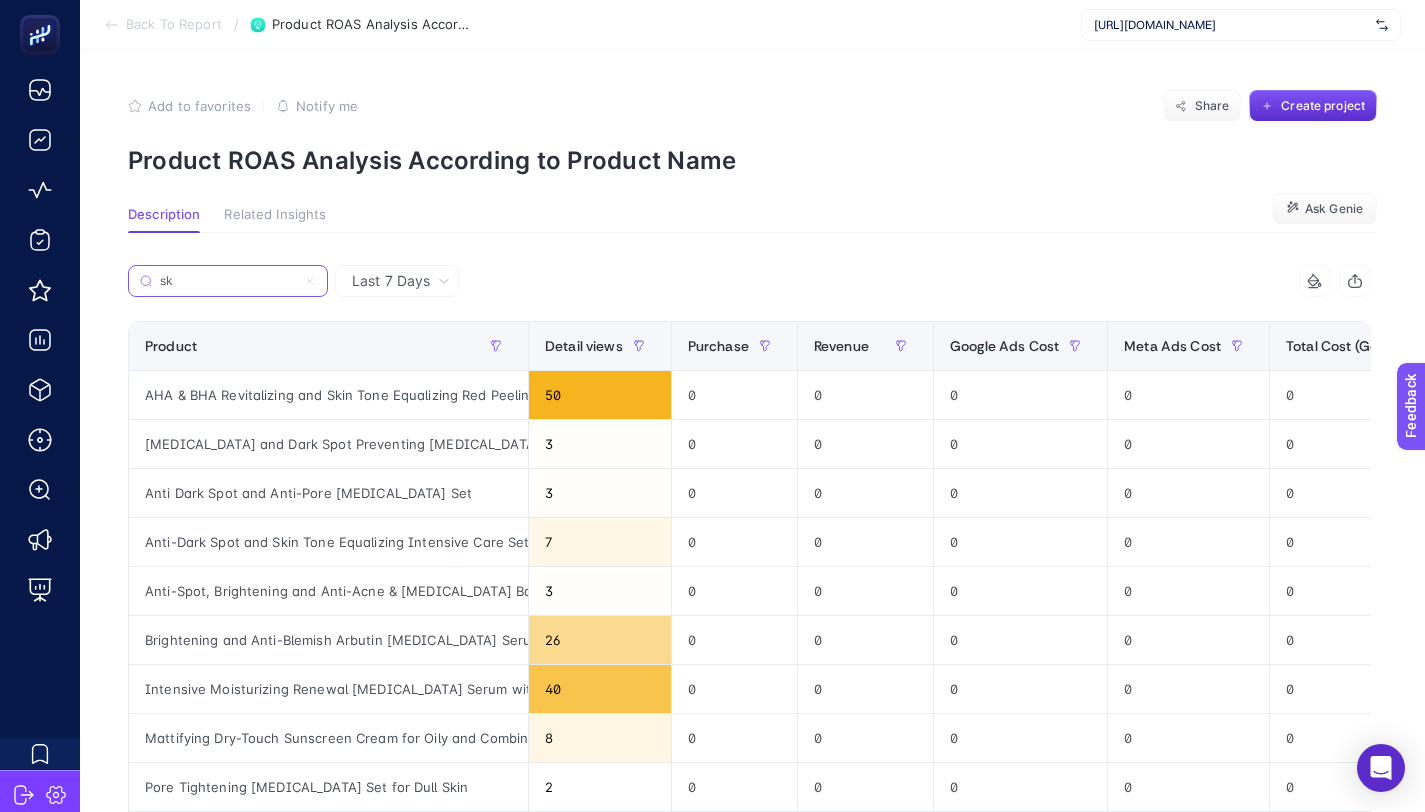 type on "s" 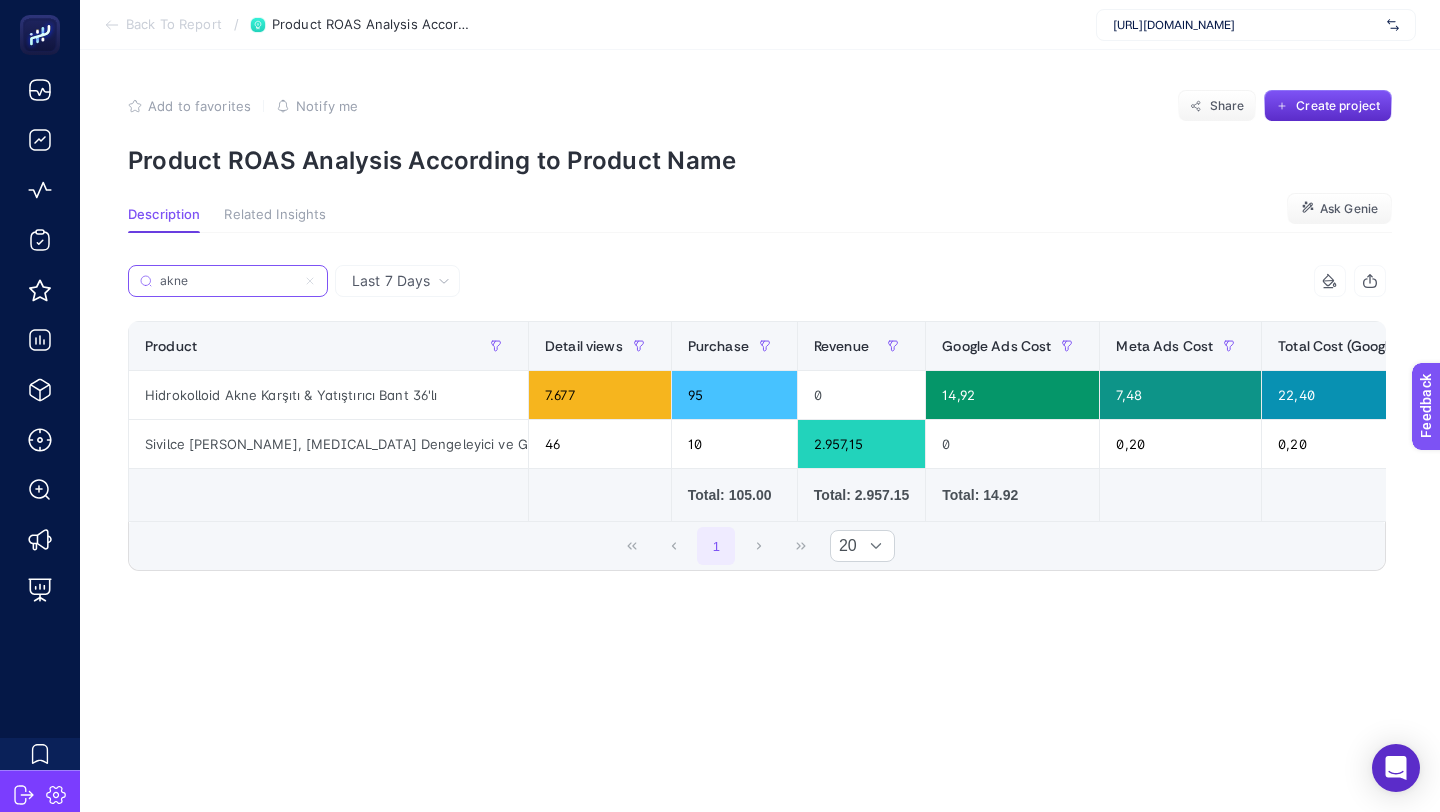 type on "akne" 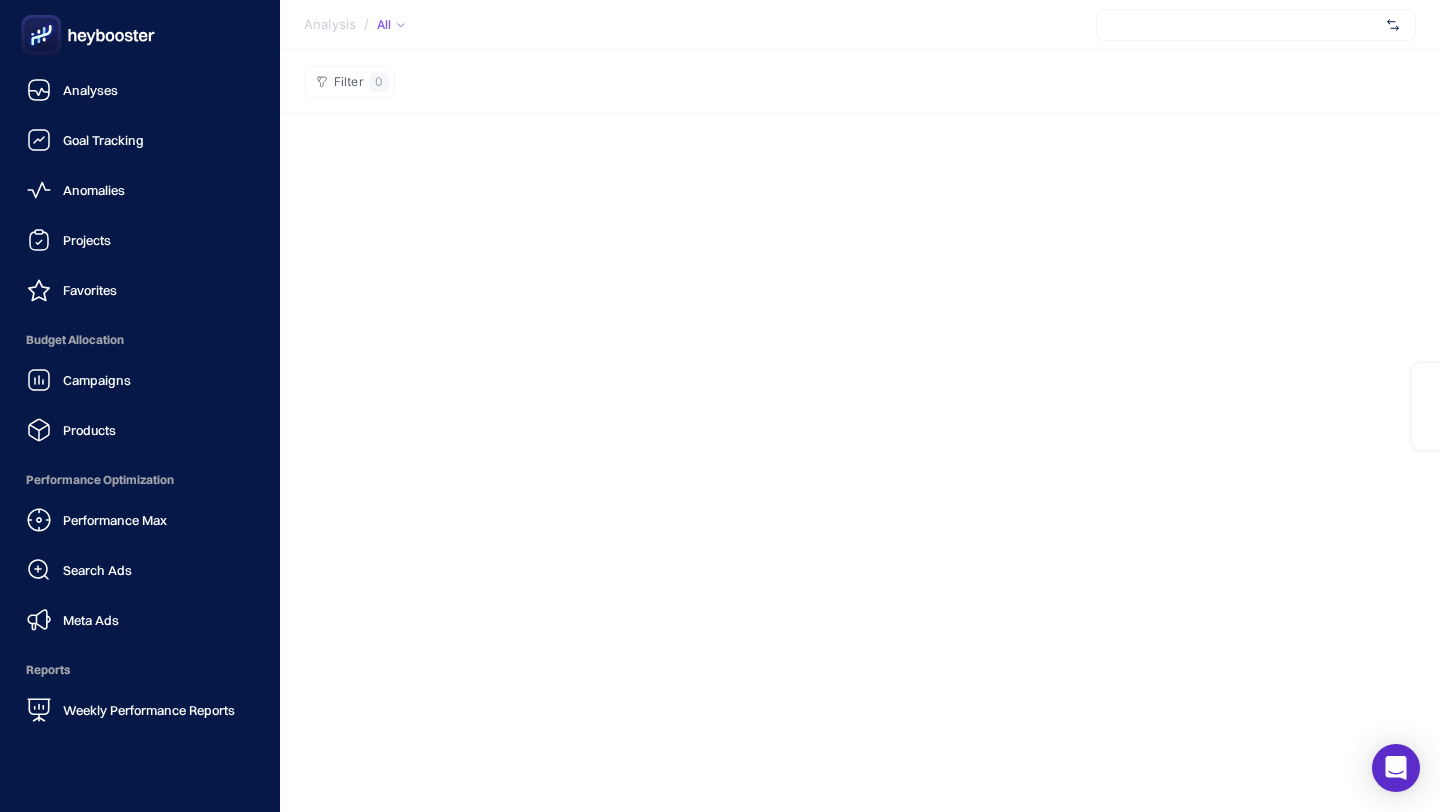 scroll, scrollTop: 0, scrollLeft: 0, axis: both 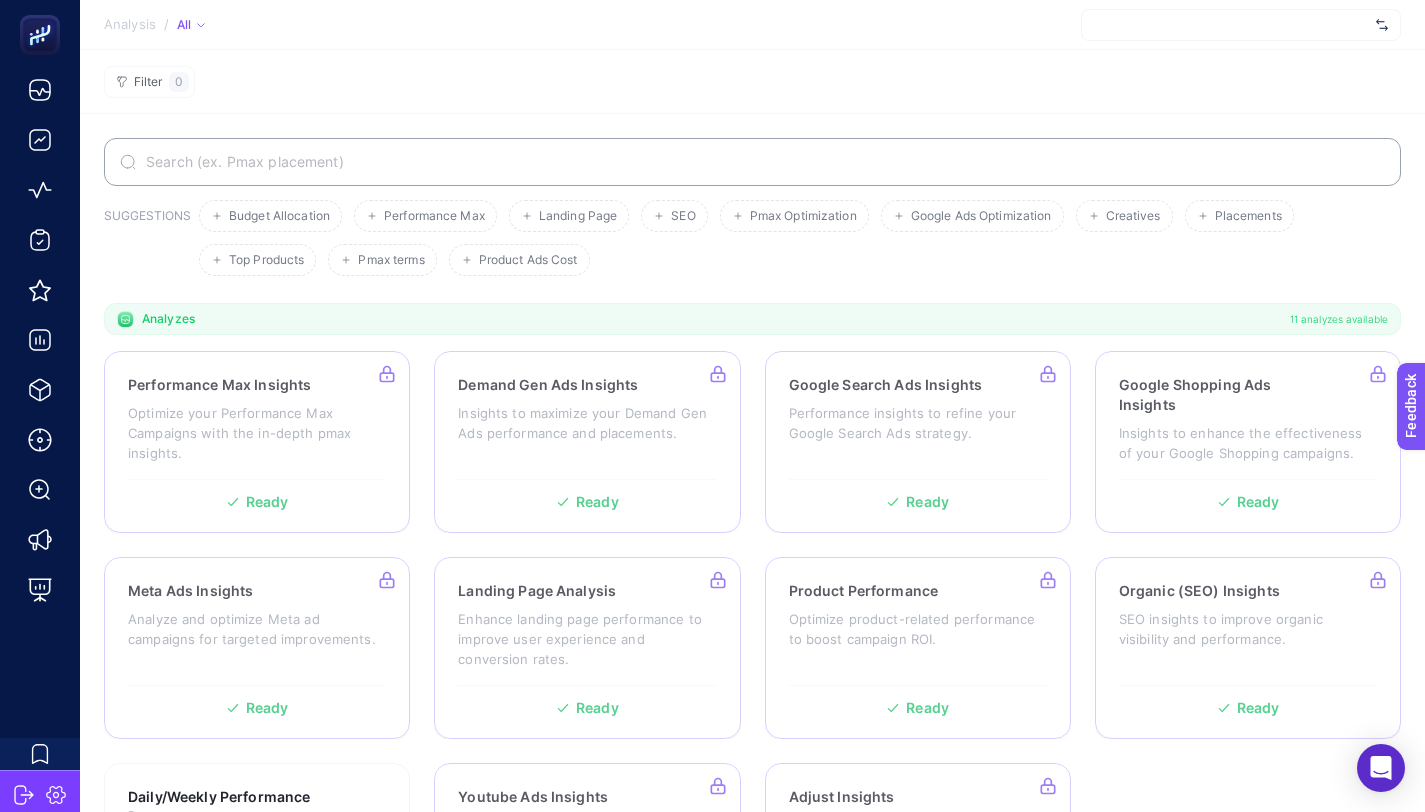 click at bounding box center (752, 162) 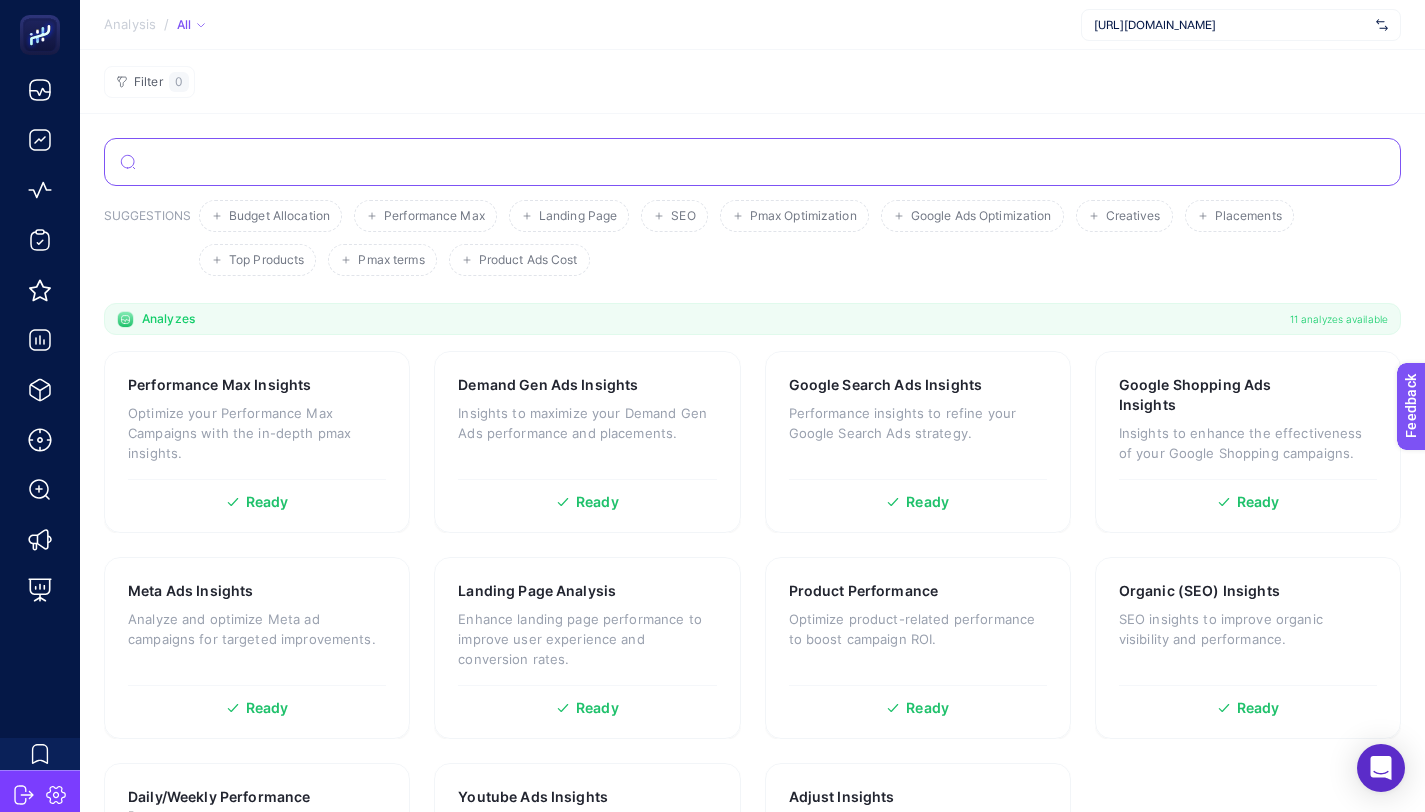 paste on "List of Disapproved or Ineligible Products with Reasons" 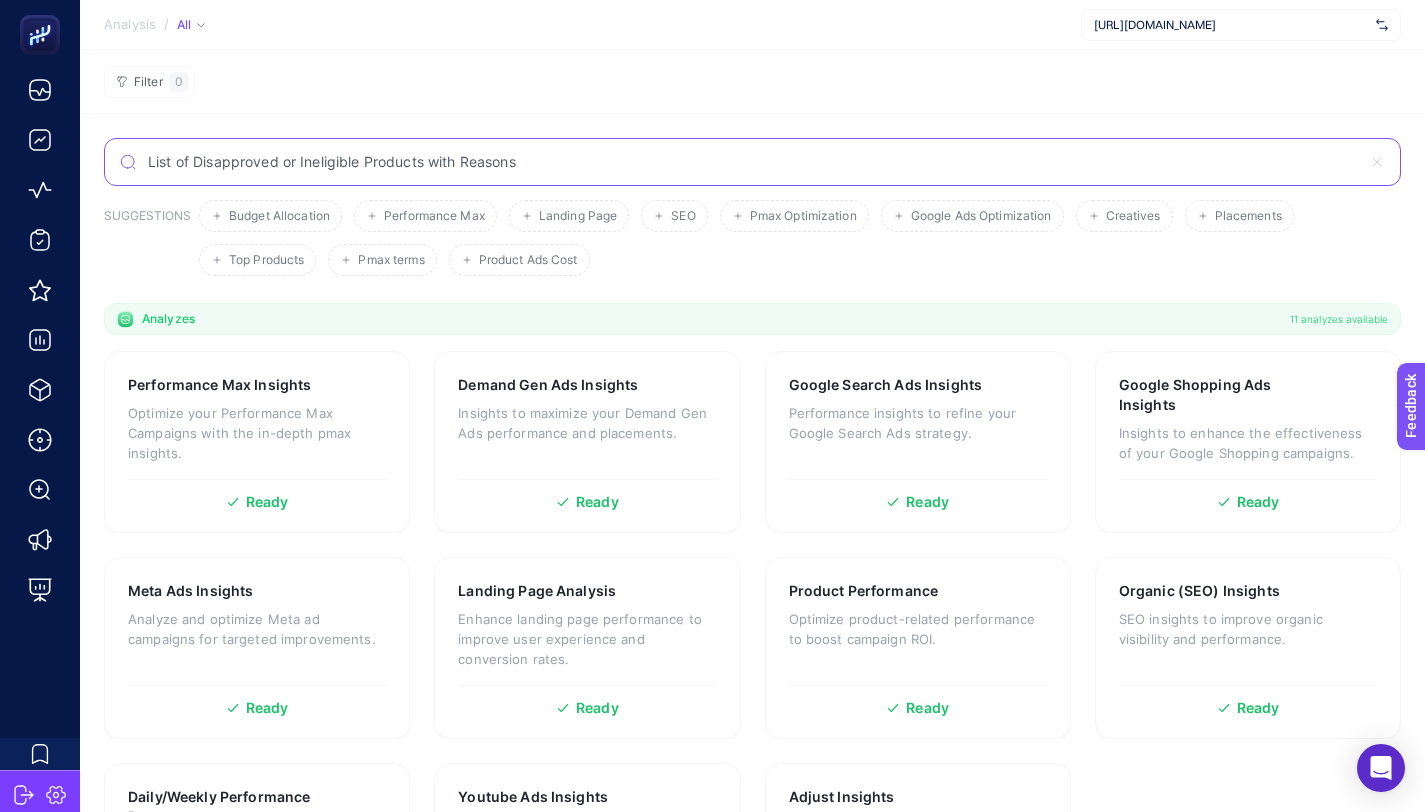 type on "List of Disapproved or Ineligible Products with Reasons" 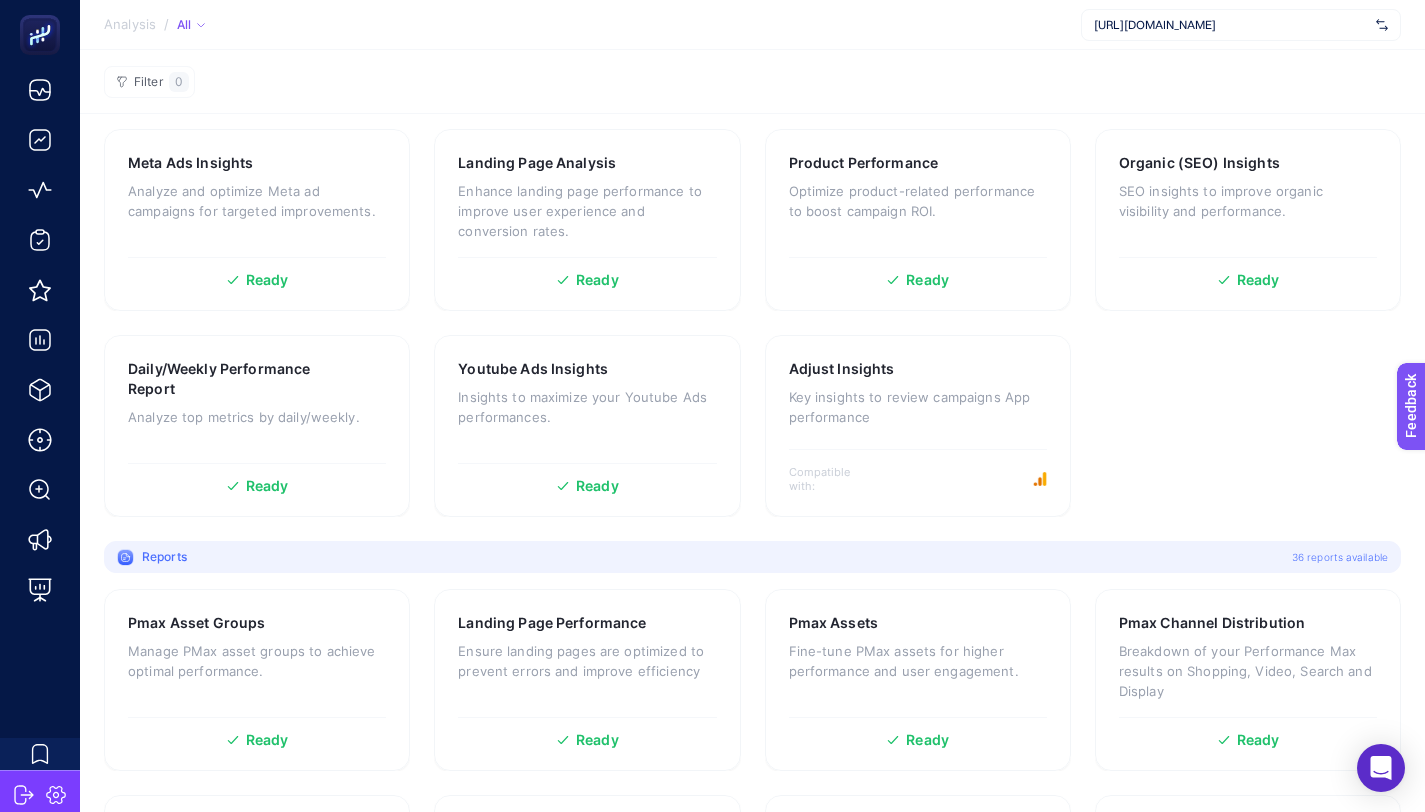 scroll, scrollTop: 106, scrollLeft: 0, axis: vertical 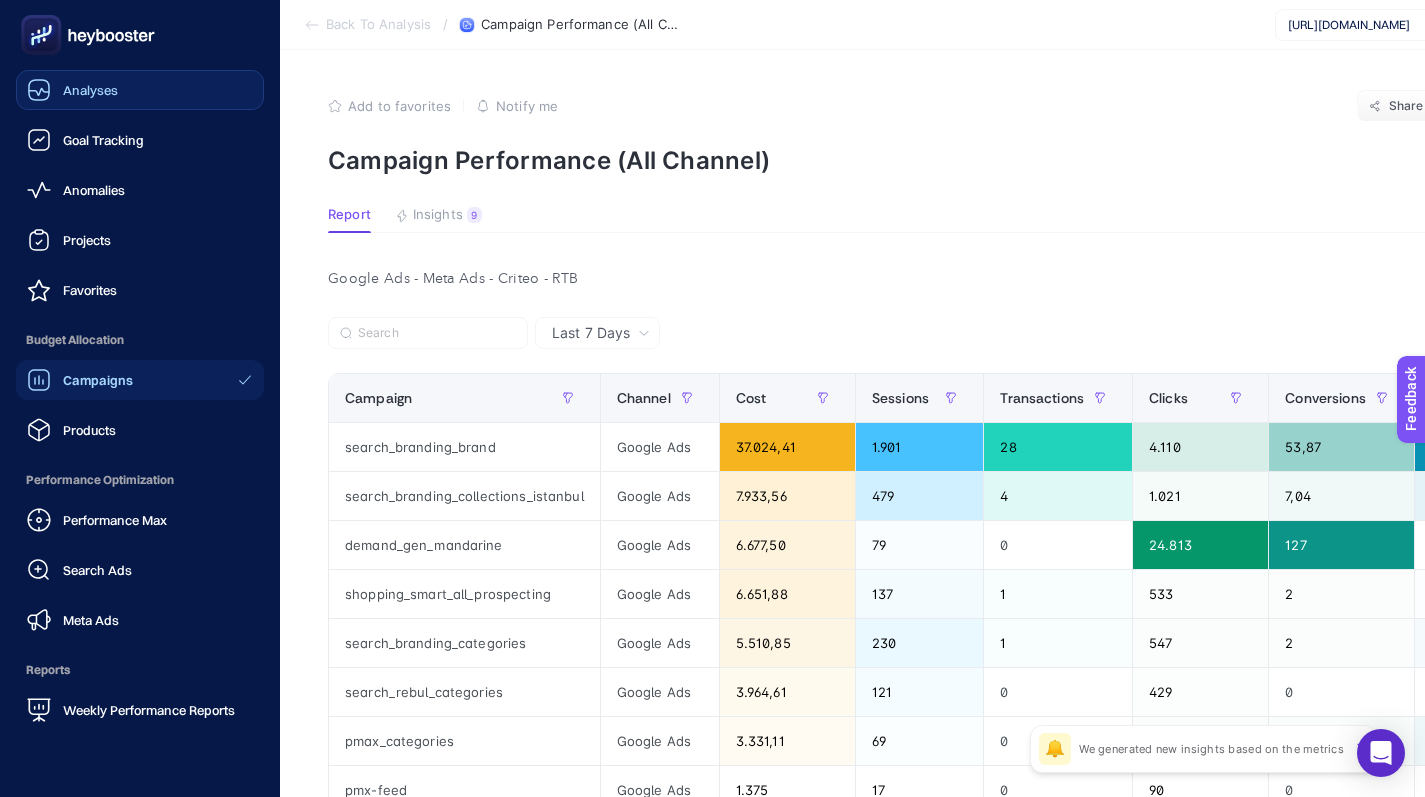 click on "Analyses" at bounding box center (140, 90) 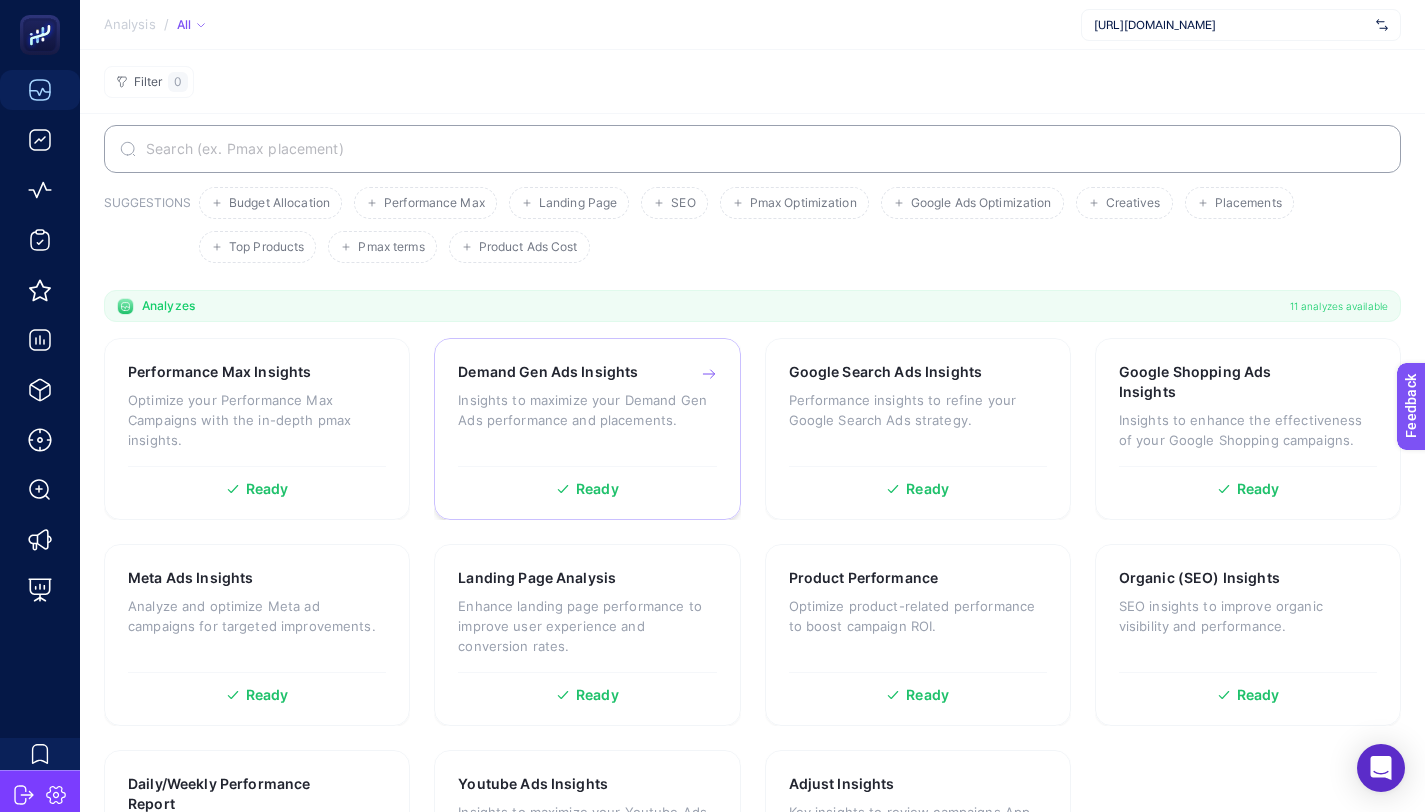 scroll, scrollTop: 29, scrollLeft: 0, axis: vertical 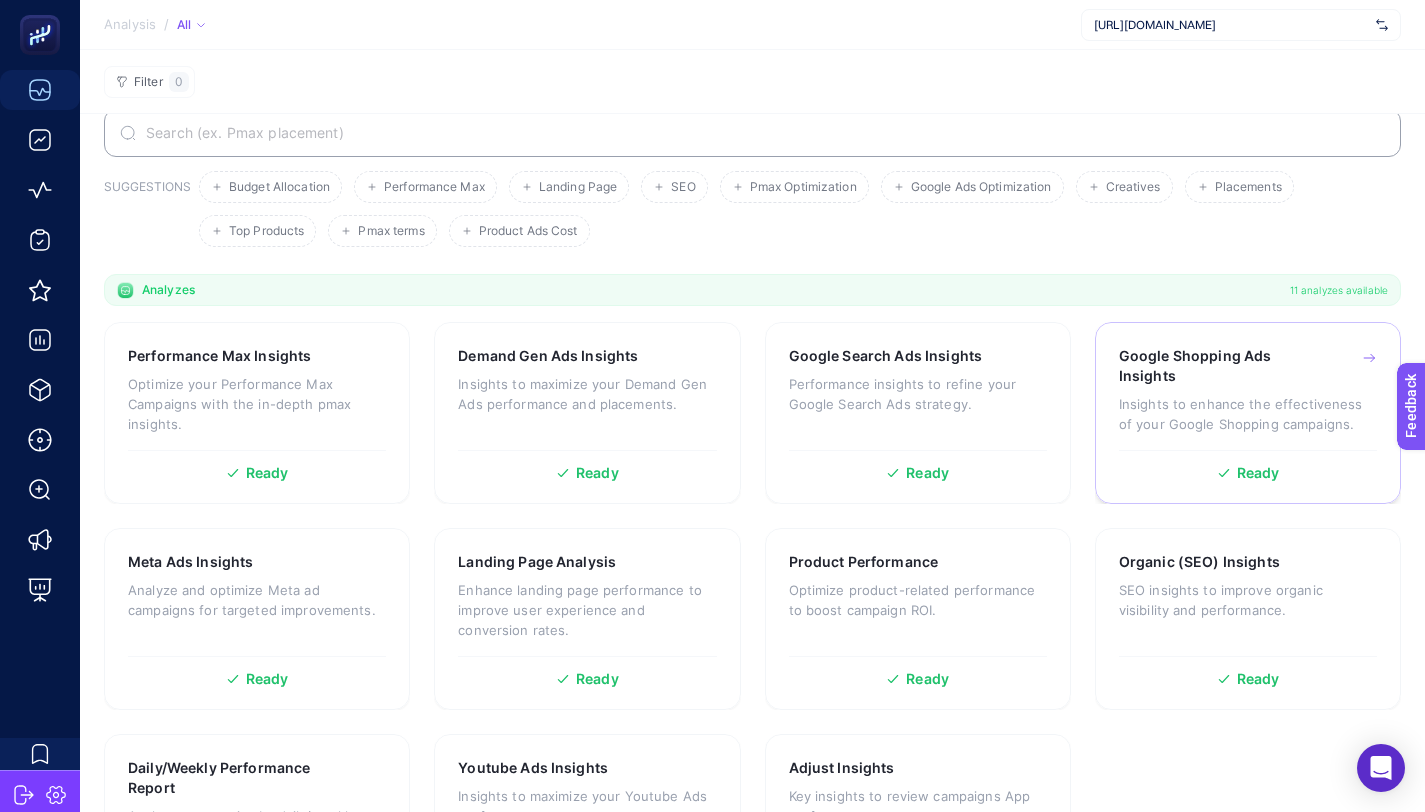 click on "Google Shopping Ads Insights Insights to enhance the effectiveness of your Google Shopping campaigns." at bounding box center [1248, 398] 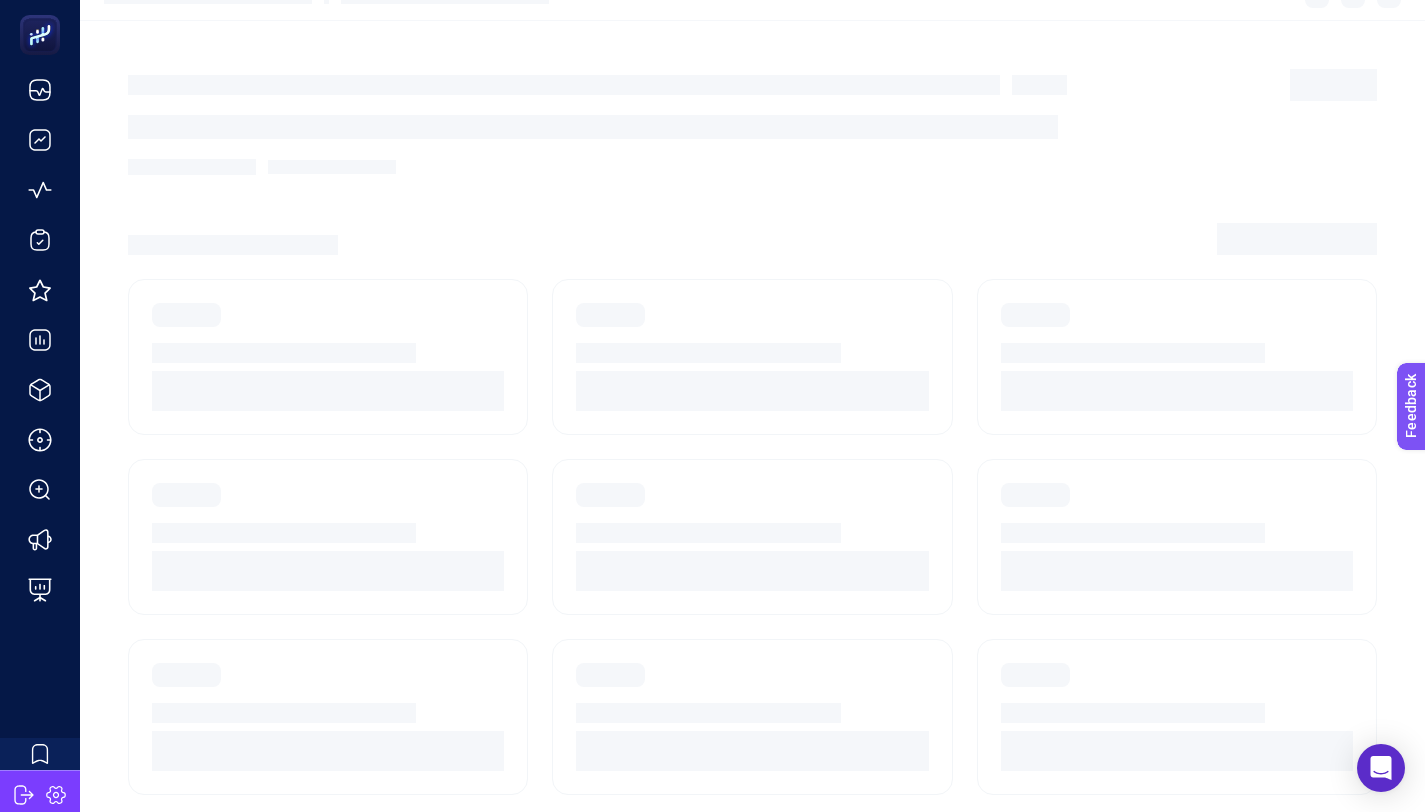scroll, scrollTop: 15, scrollLeft: 0, axis: vertical 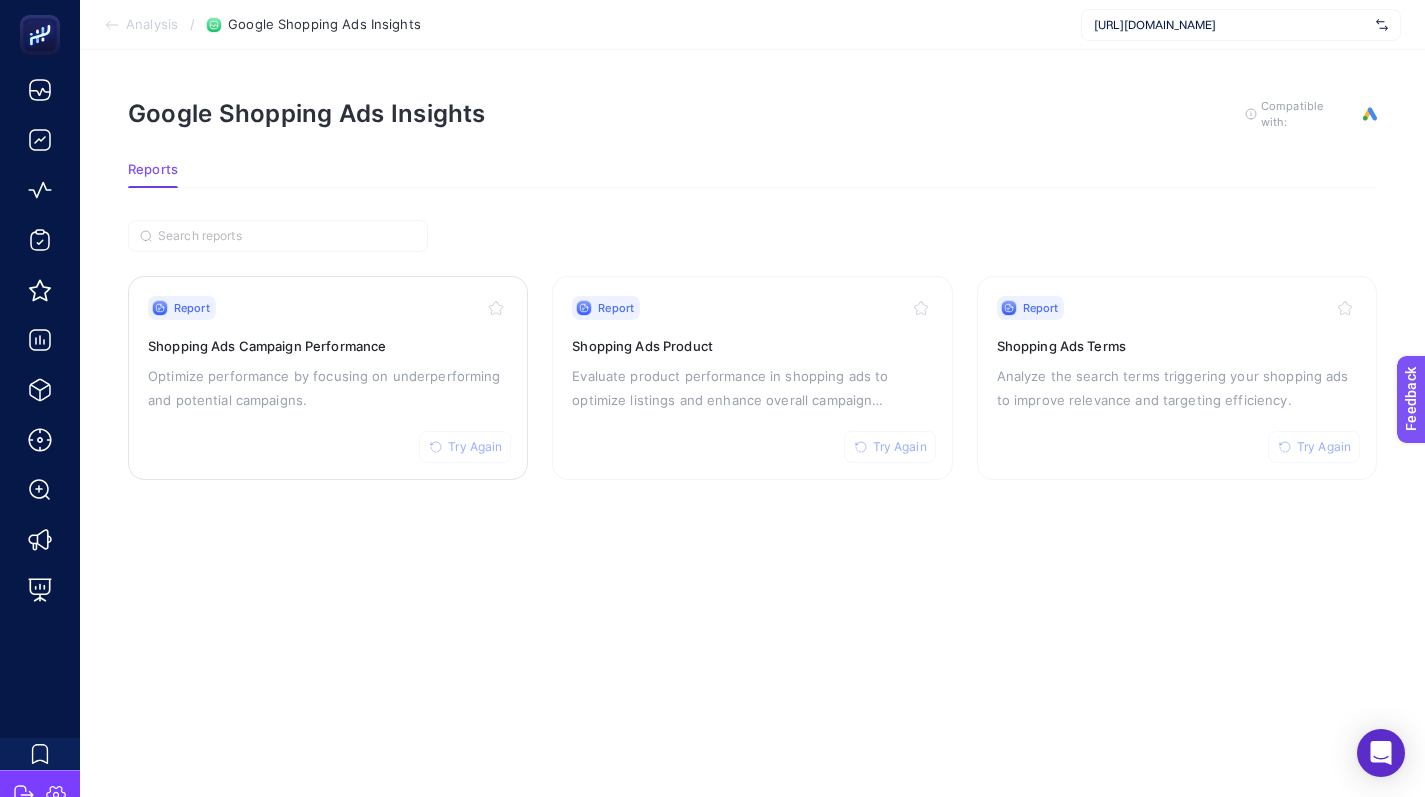 click on "Optimize performance by focusing on underperforming and potential campaigns." at bounding box center (328, 388) 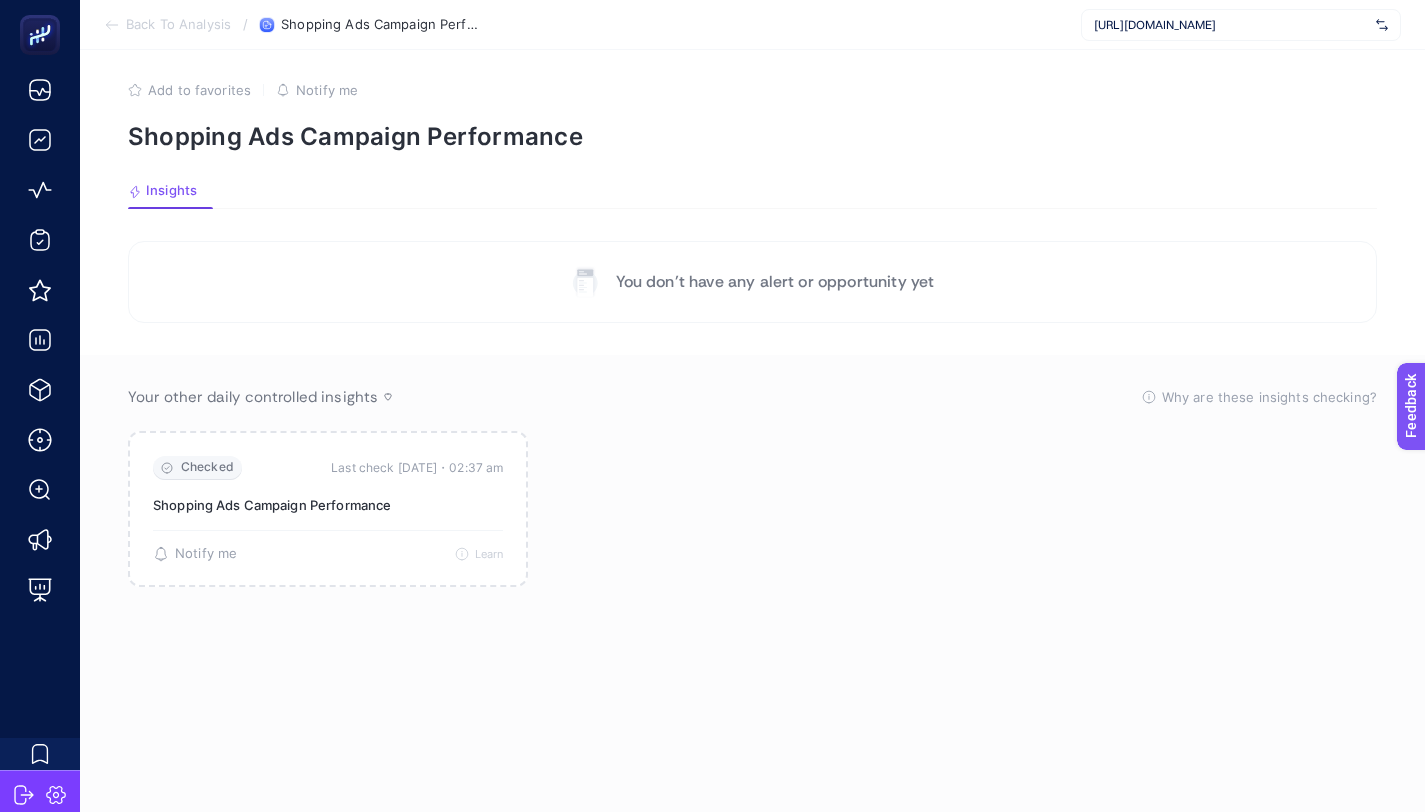 scroll, scrollTop: 8, scrollLeft: 0, axis: vertical 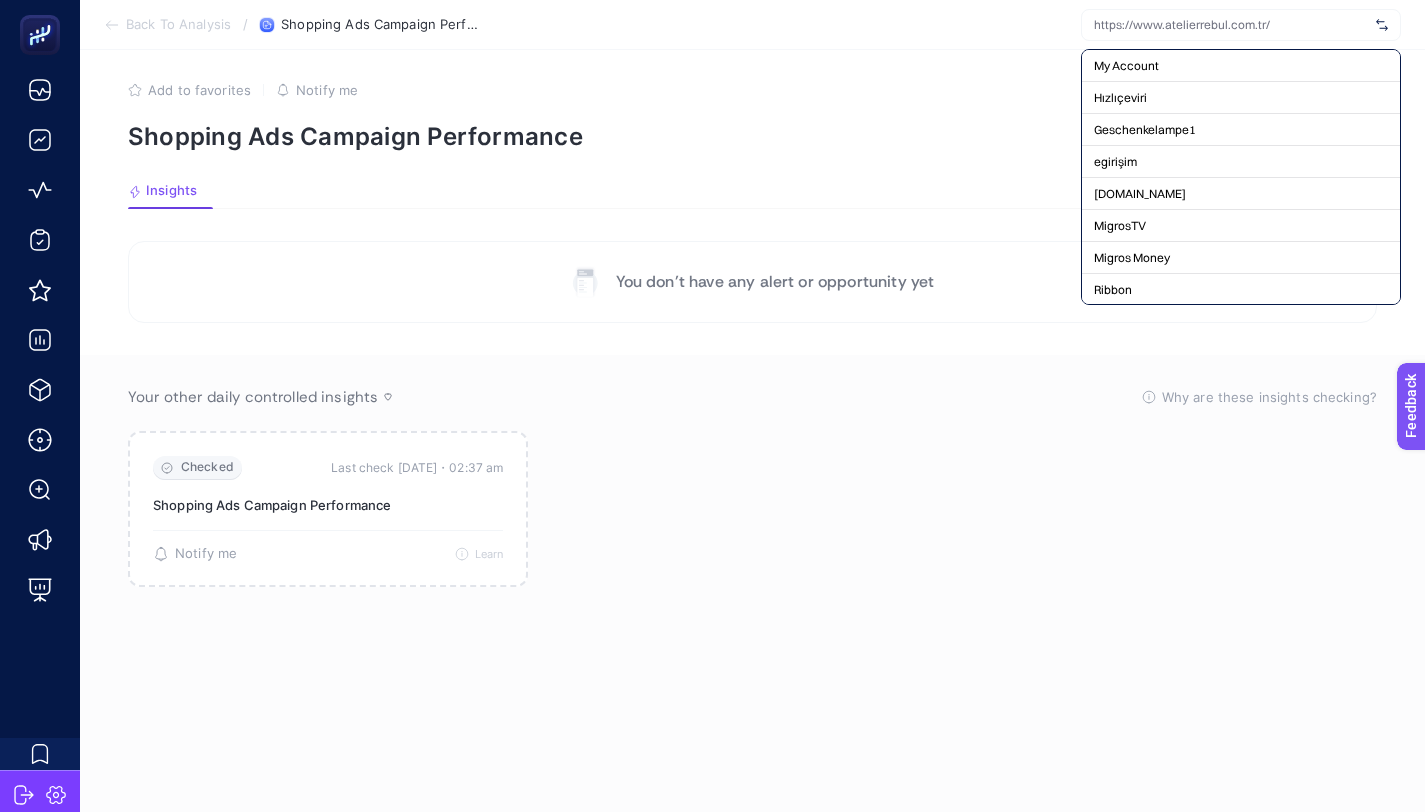 click at bounding box center [1231, 25] 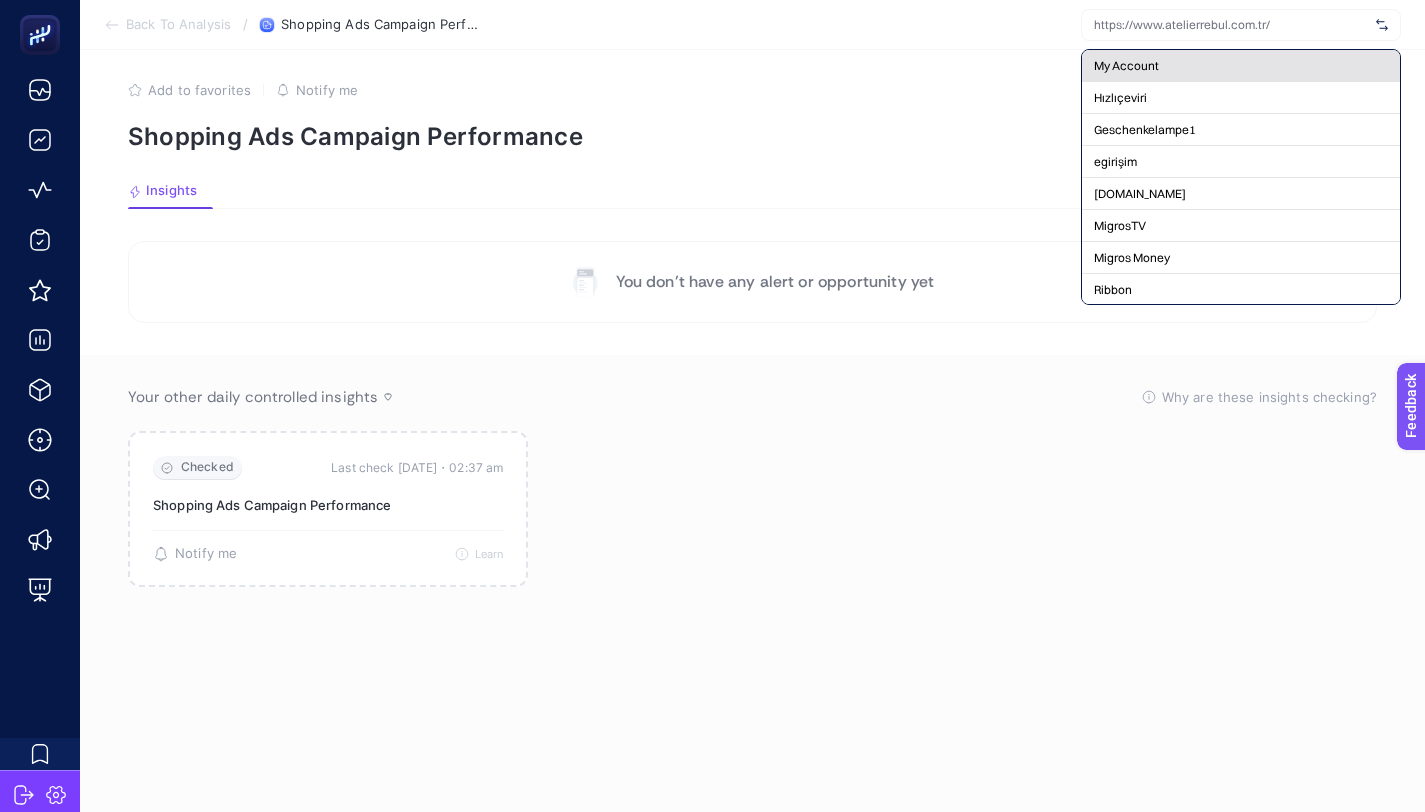 click on "My Account" 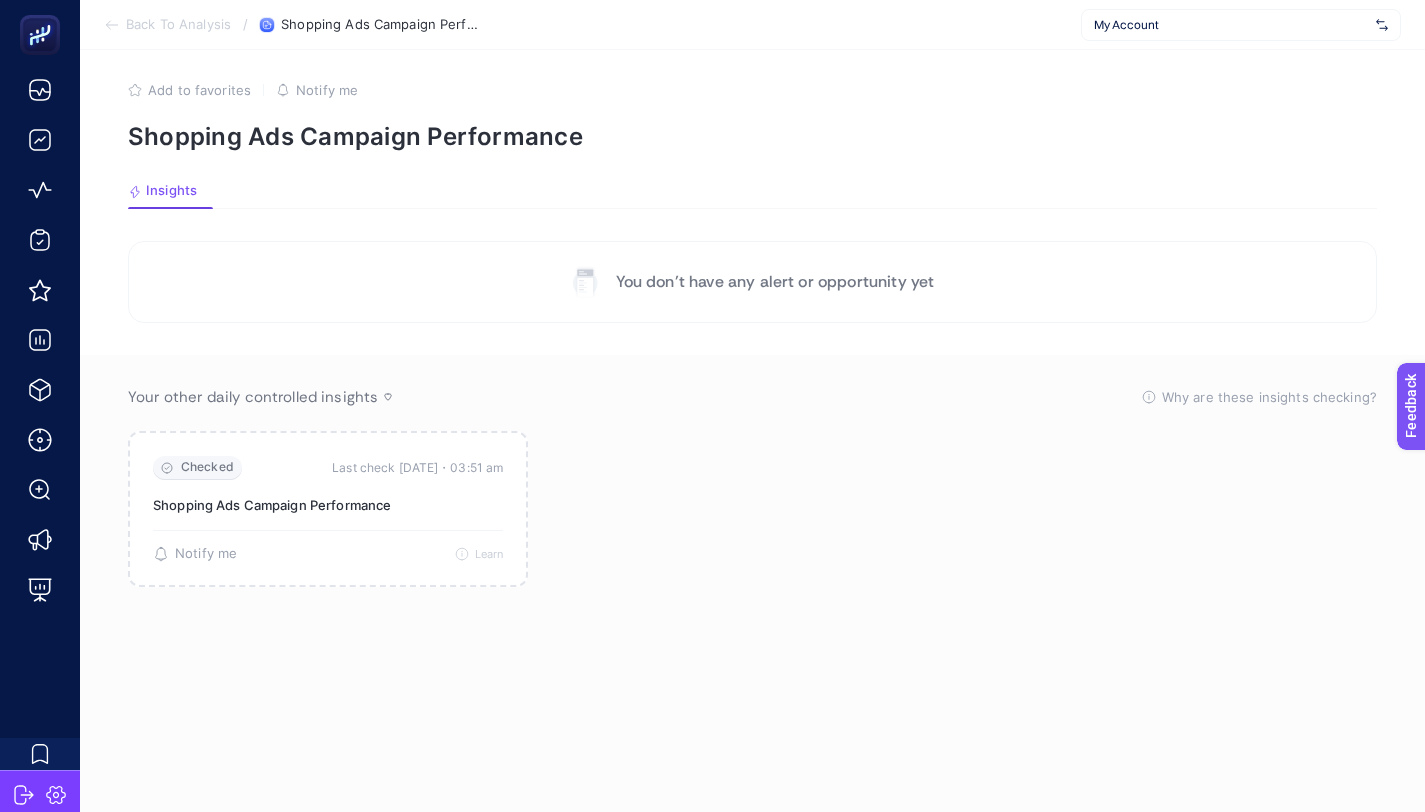 click on "My Account" at bounding box center [1231, 25] 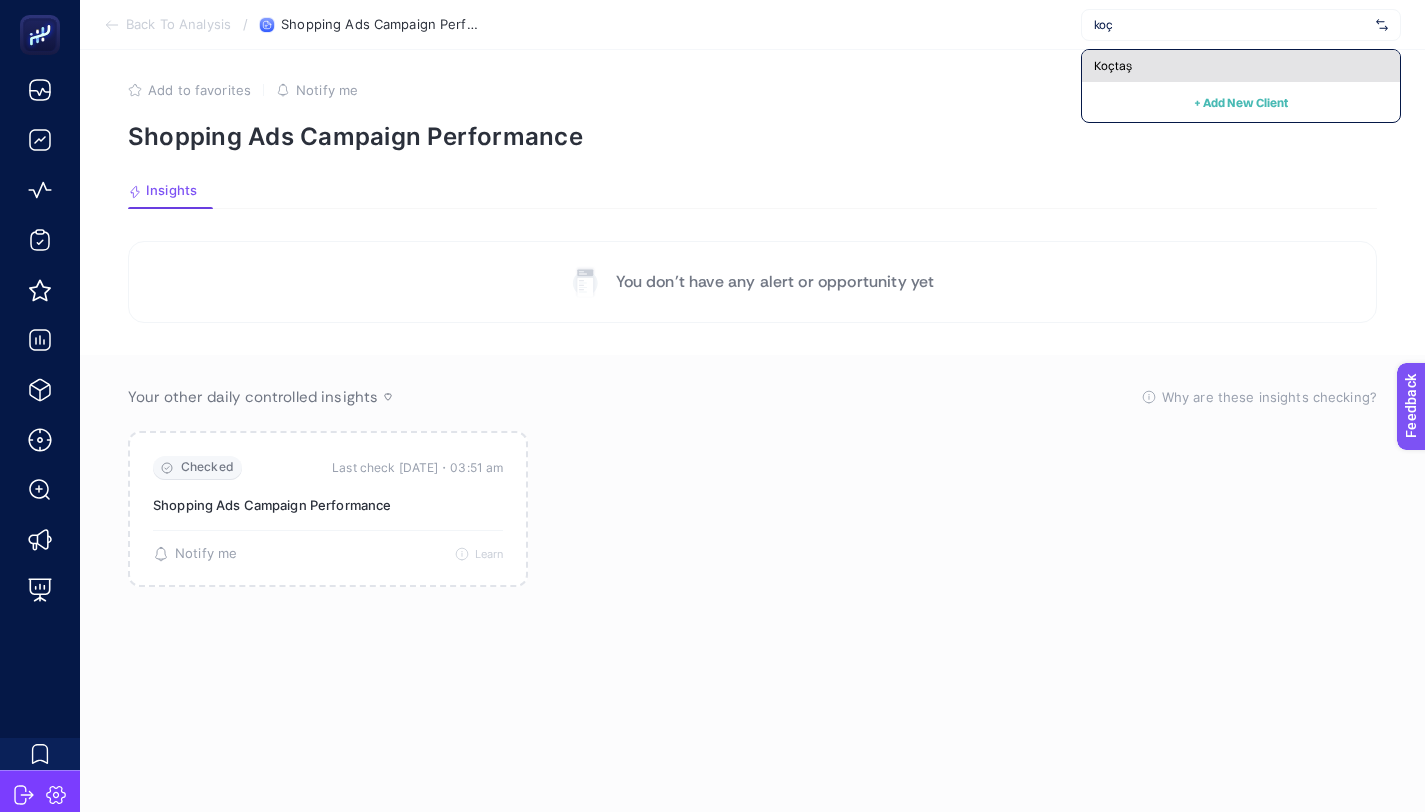 type on "koç" 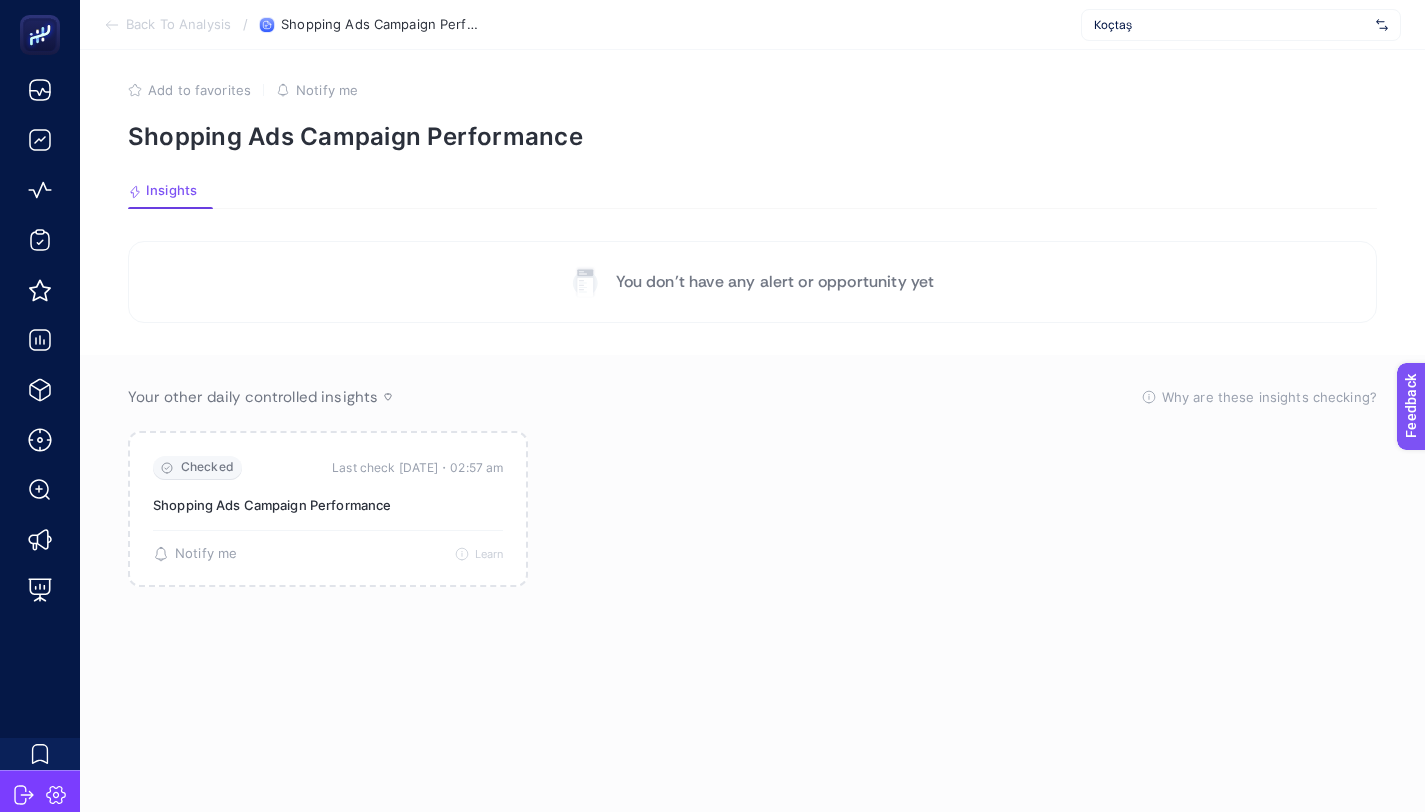 click on "Koçtaş" at bounding box center [1231, 25] 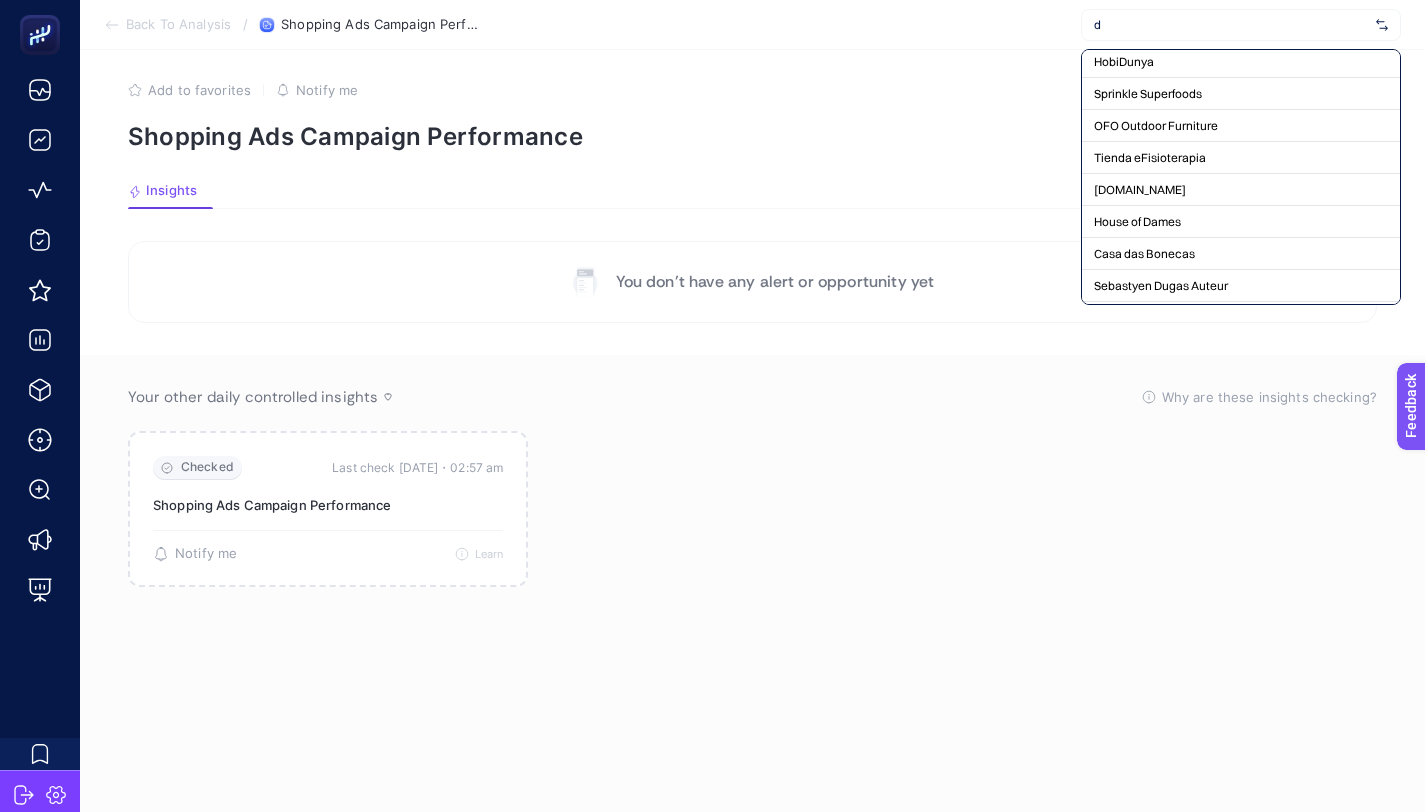 scroll, scrollTop: 0, scrollLeft: 0, axis: both 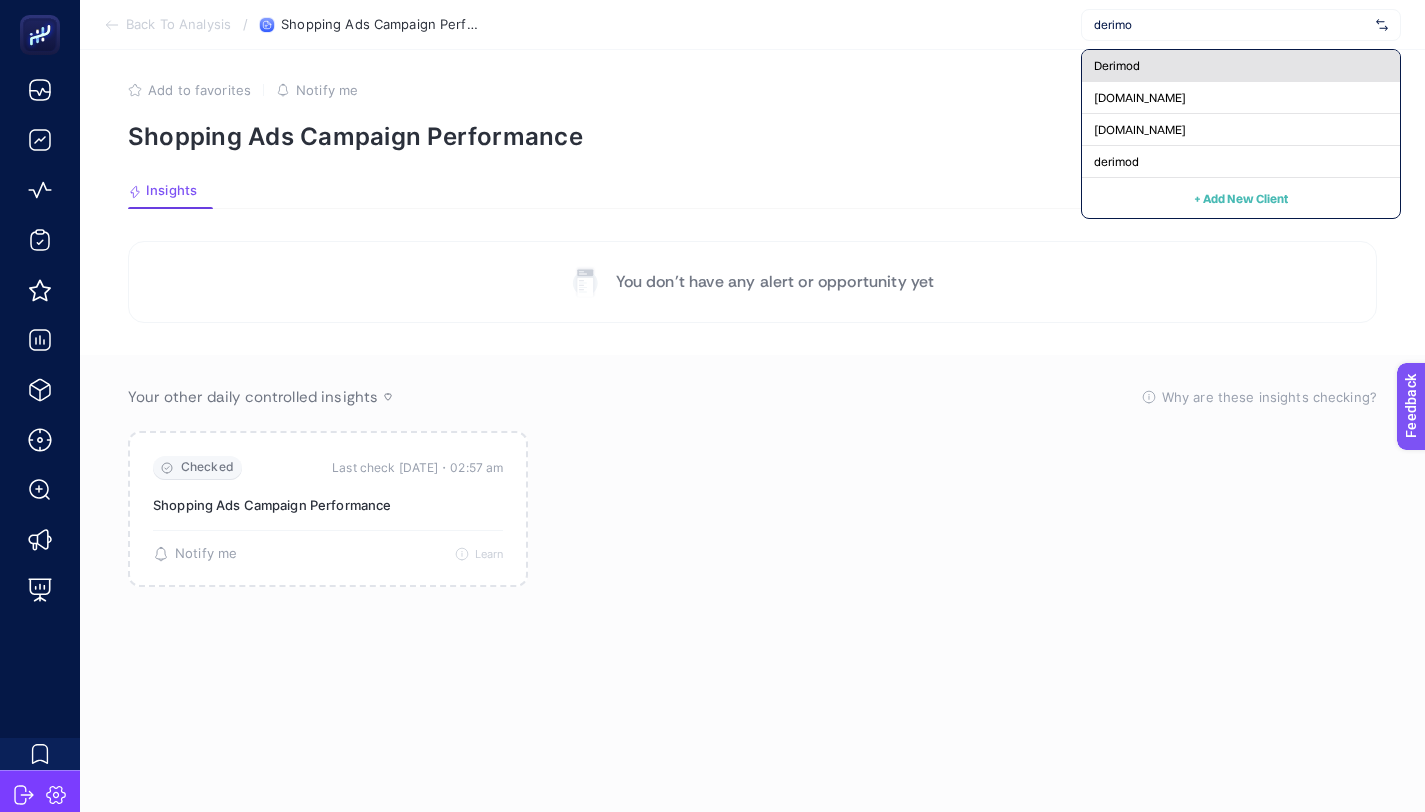 type on "derimo" 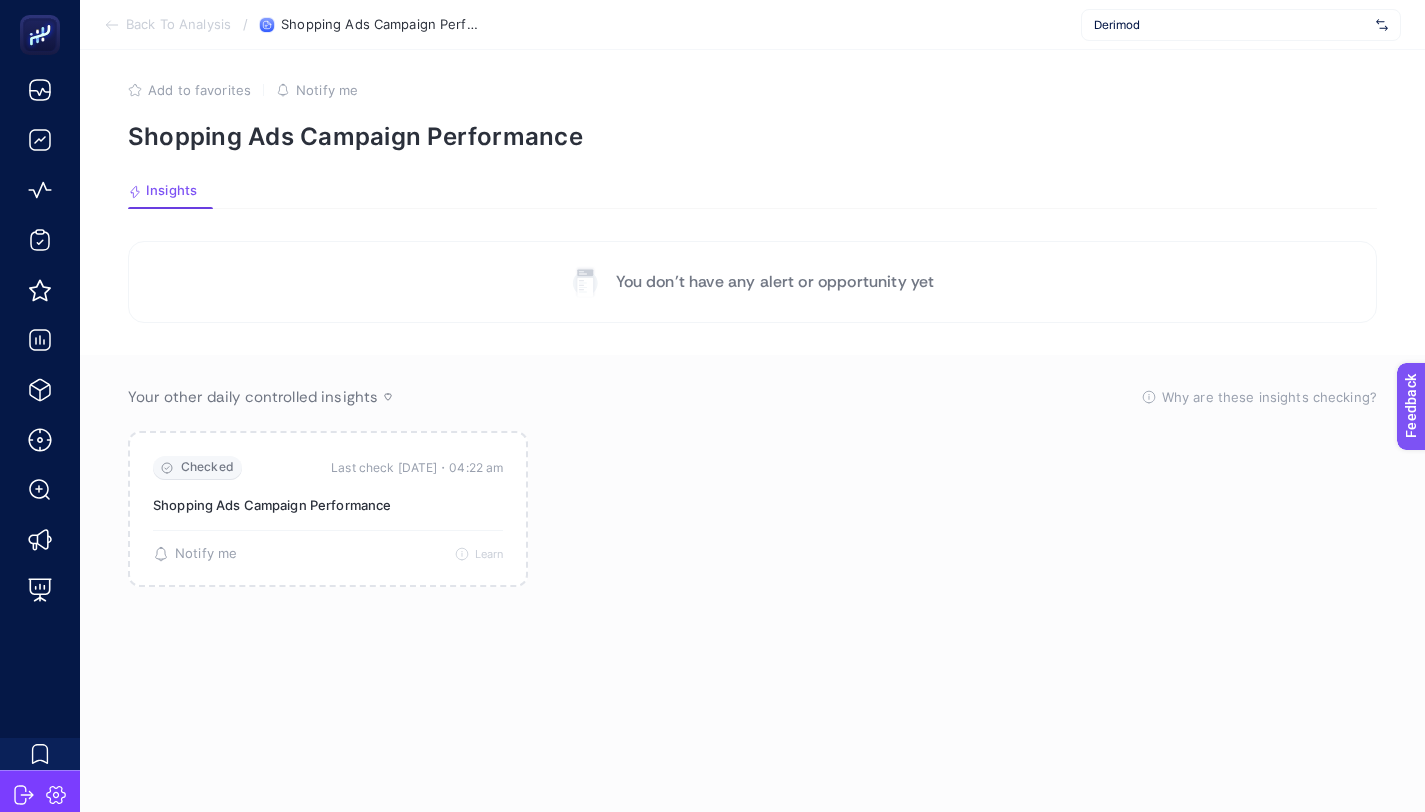click on "Shopping Ads Campaign Performance" at bounding box center (752, 136) 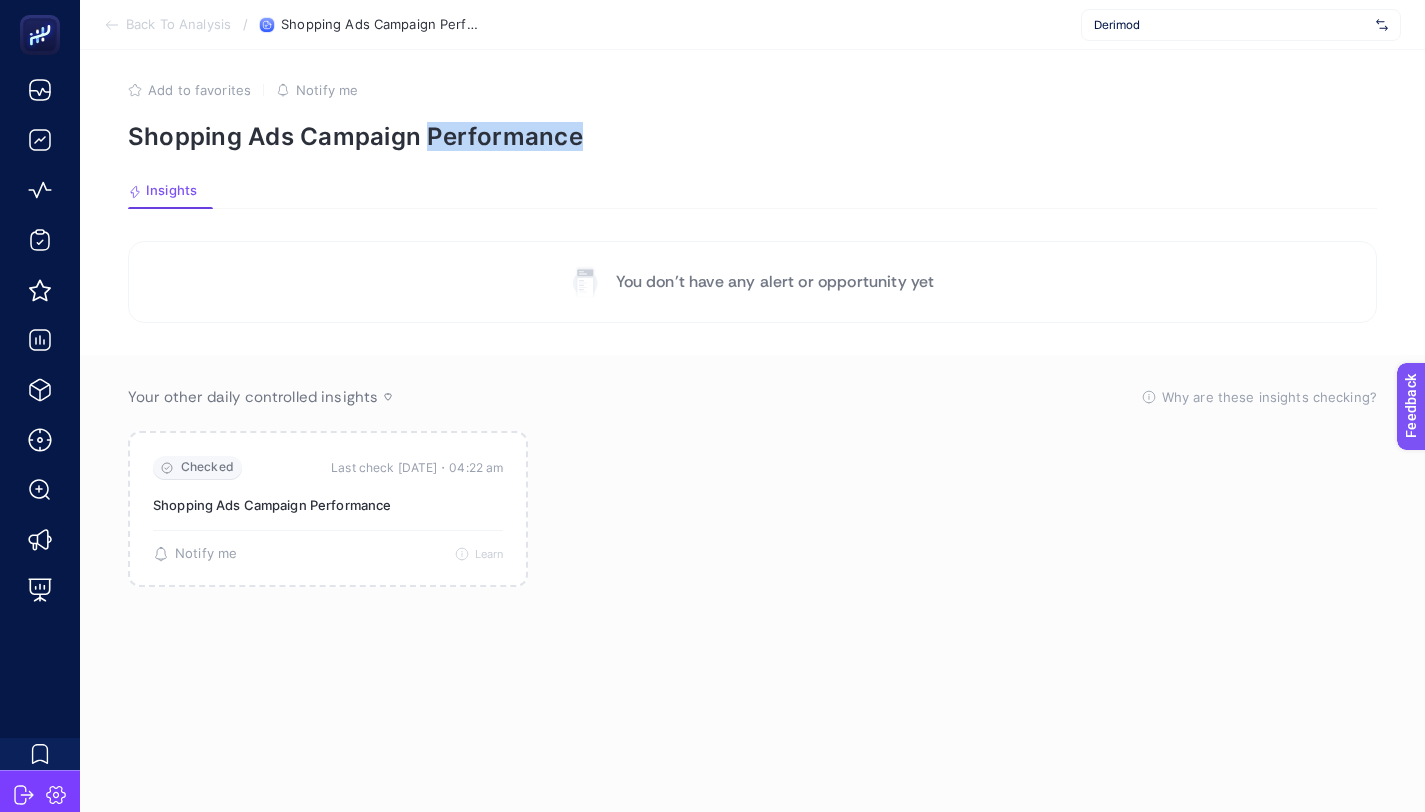 click on "Shopping Ads Campaign Performance" at bounding box center (752, 136) 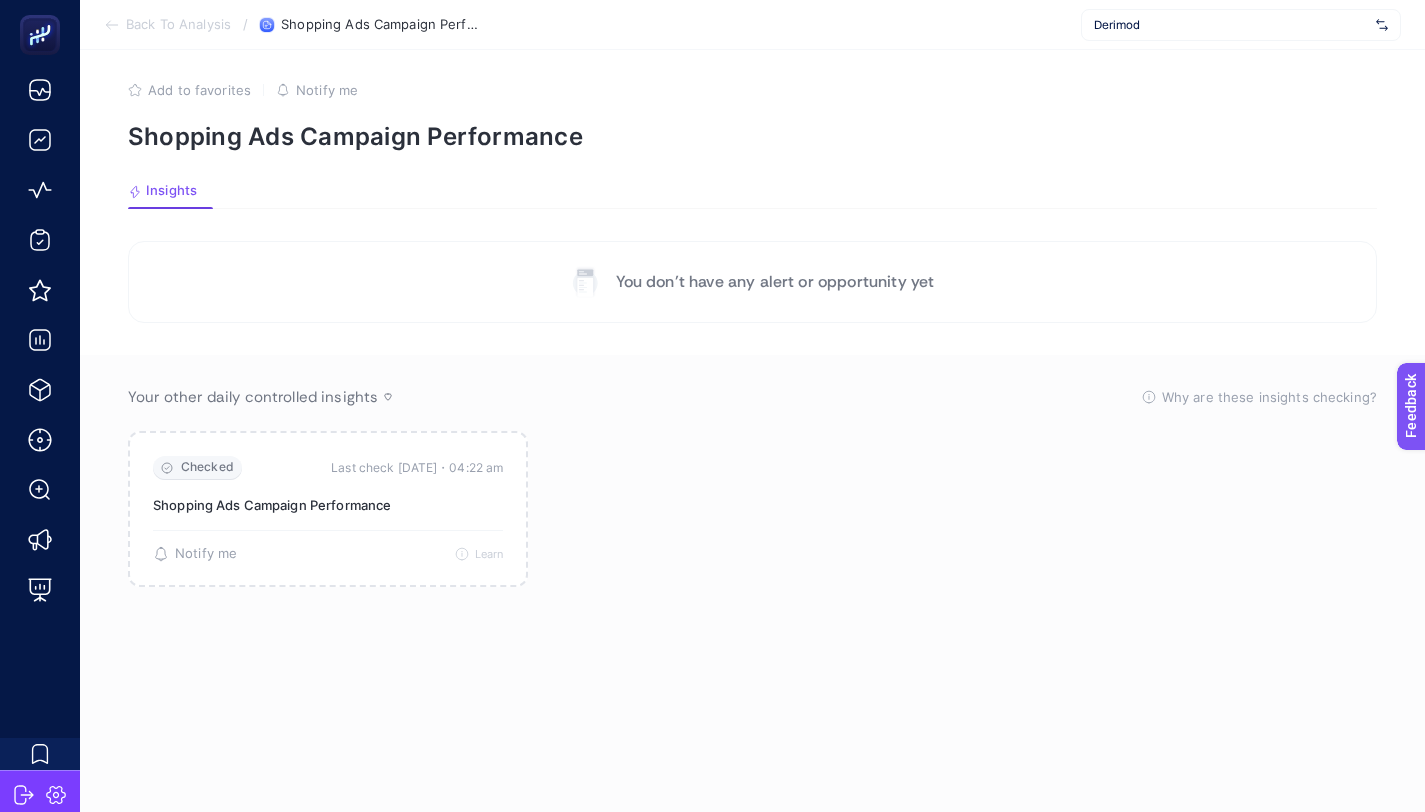 click on "Shopping Ads Campaign Performance" at bounding box center (752, 136) 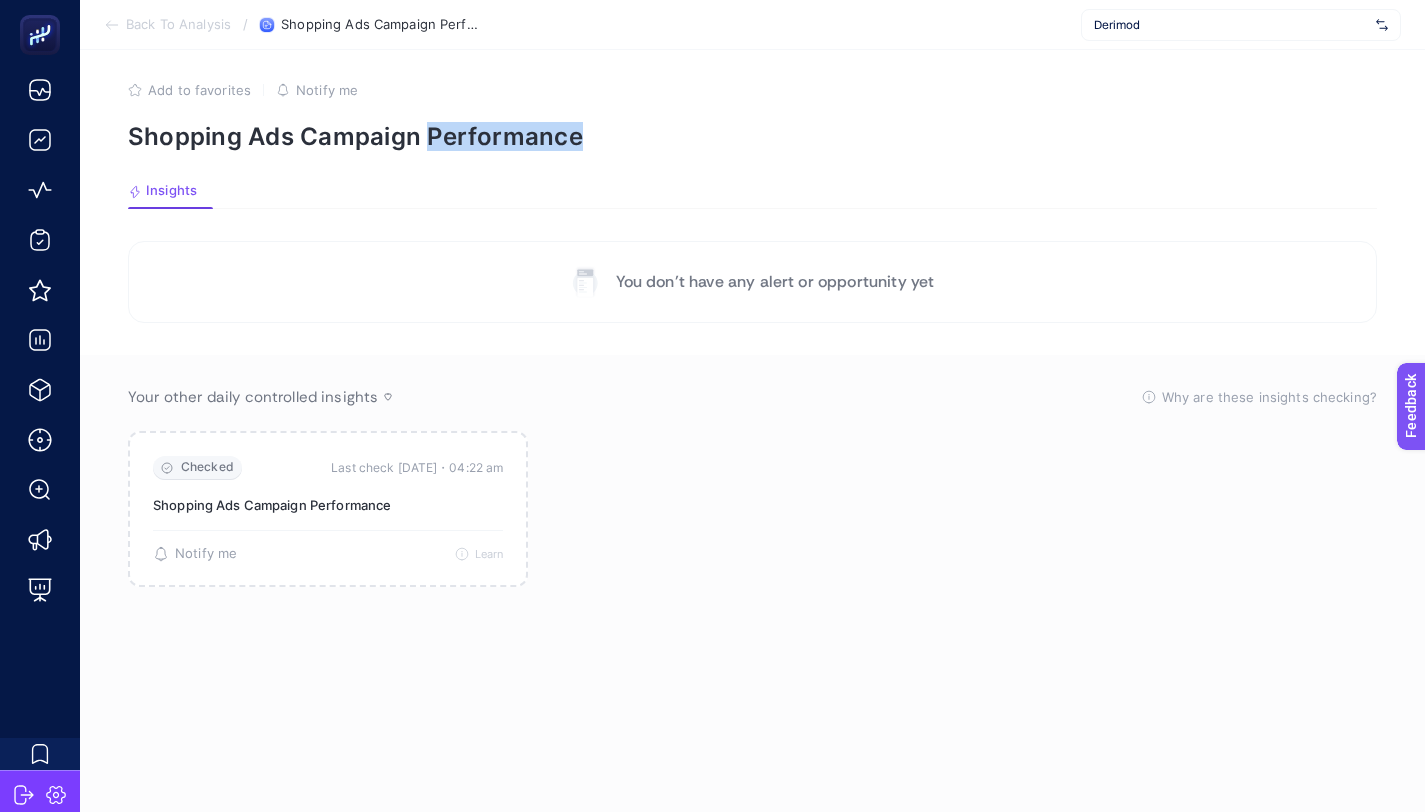 click on "Shopping Ads Campaign Performance" at bounding box center (752, 136) 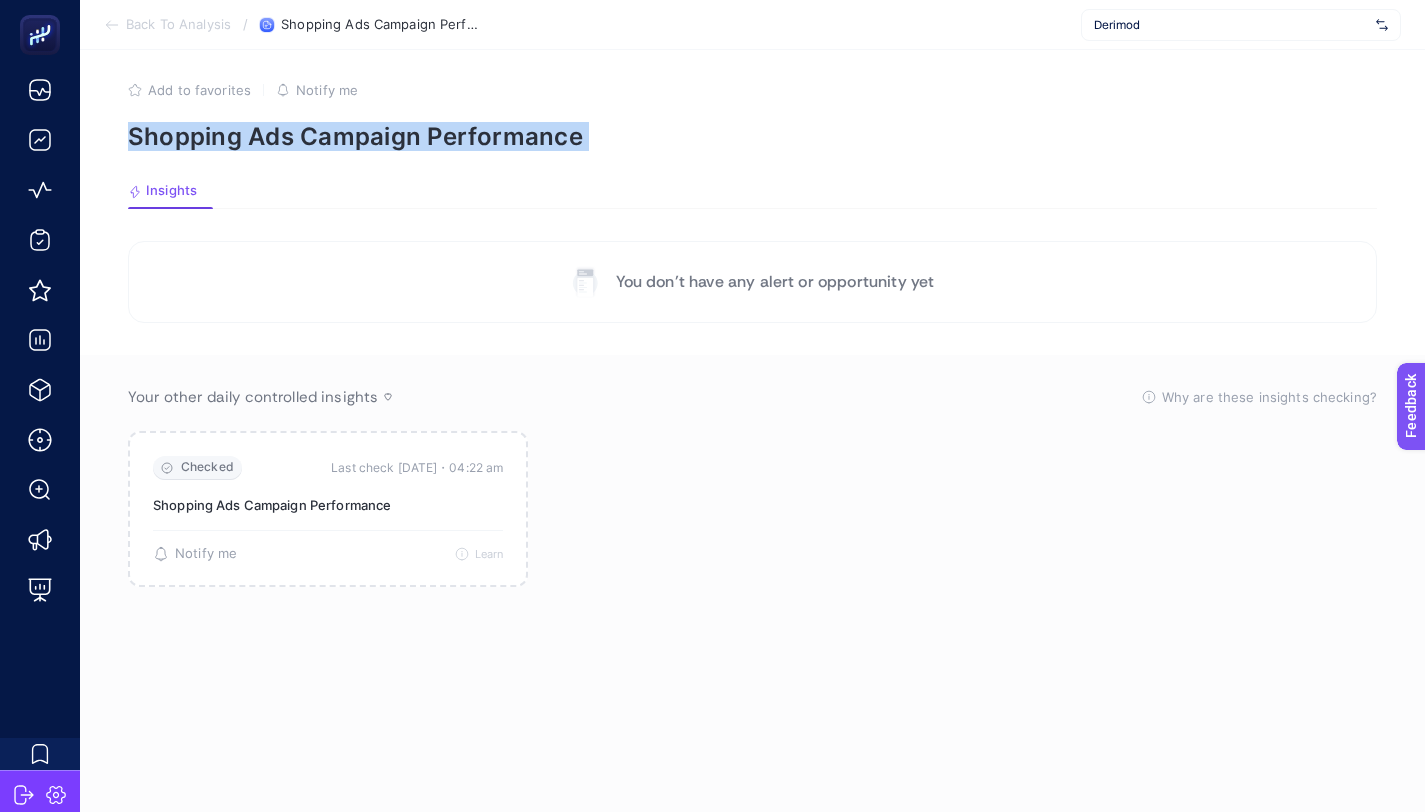 click on "Shopping Ads Campaign Performance" at bounding box center (752, 136) 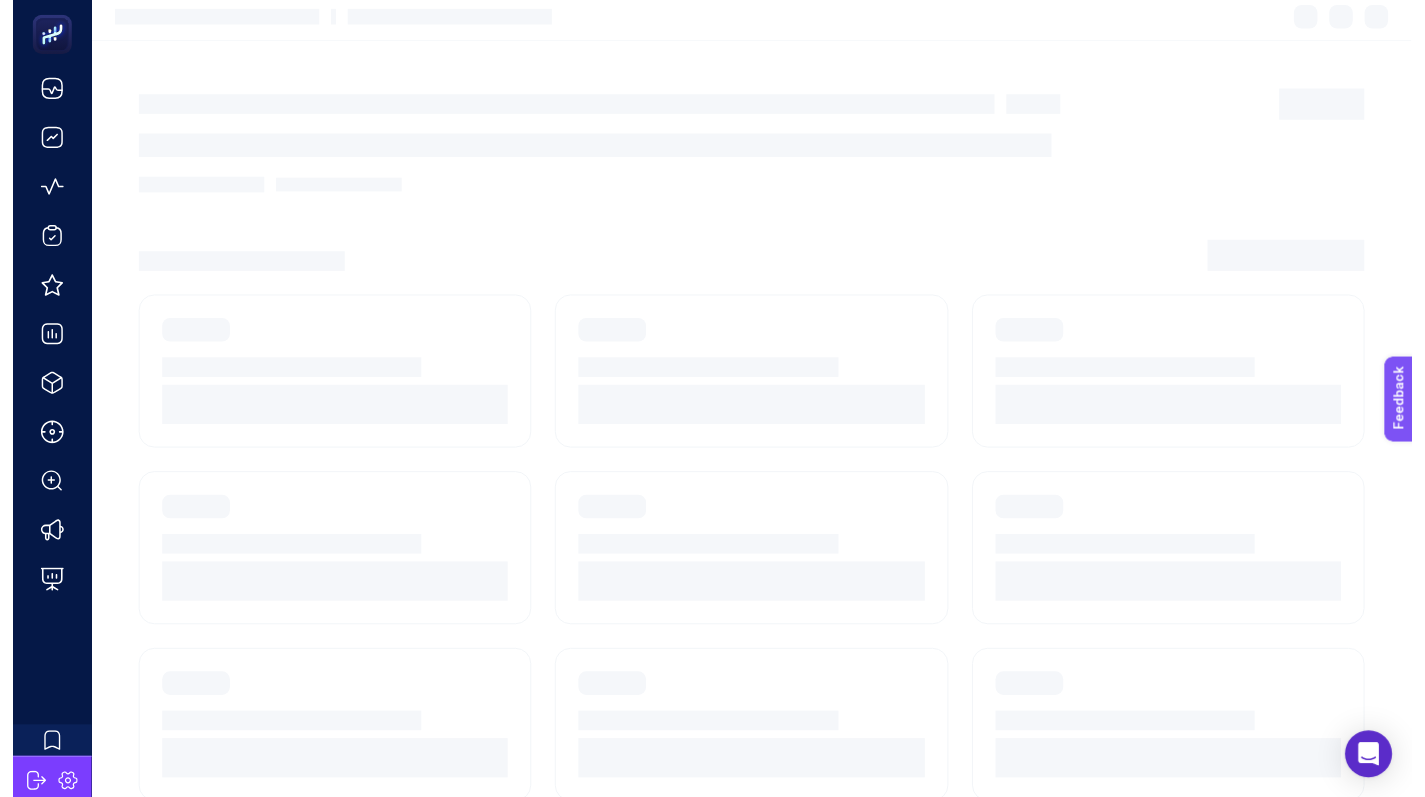 scroll, scrollTop: 15, scrollLeft: 0, axis: vertical 